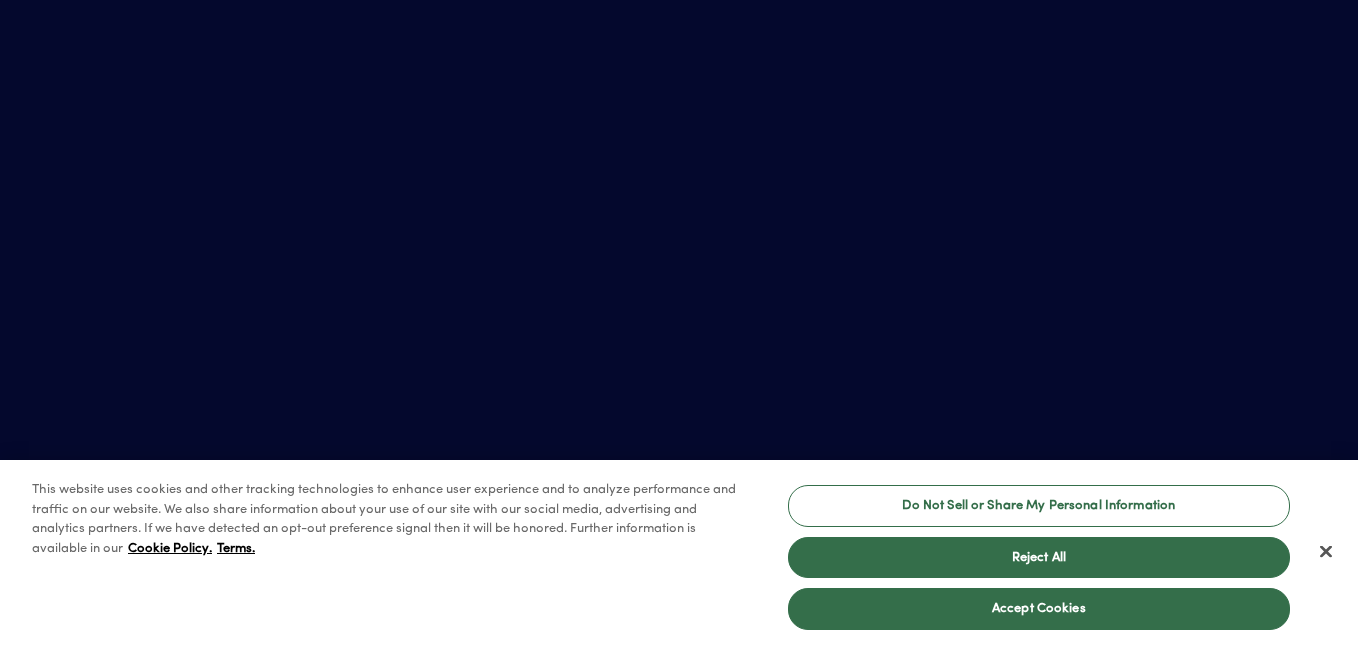 scroll, scrollTop: 0, scrollLeft: 0, axis: both 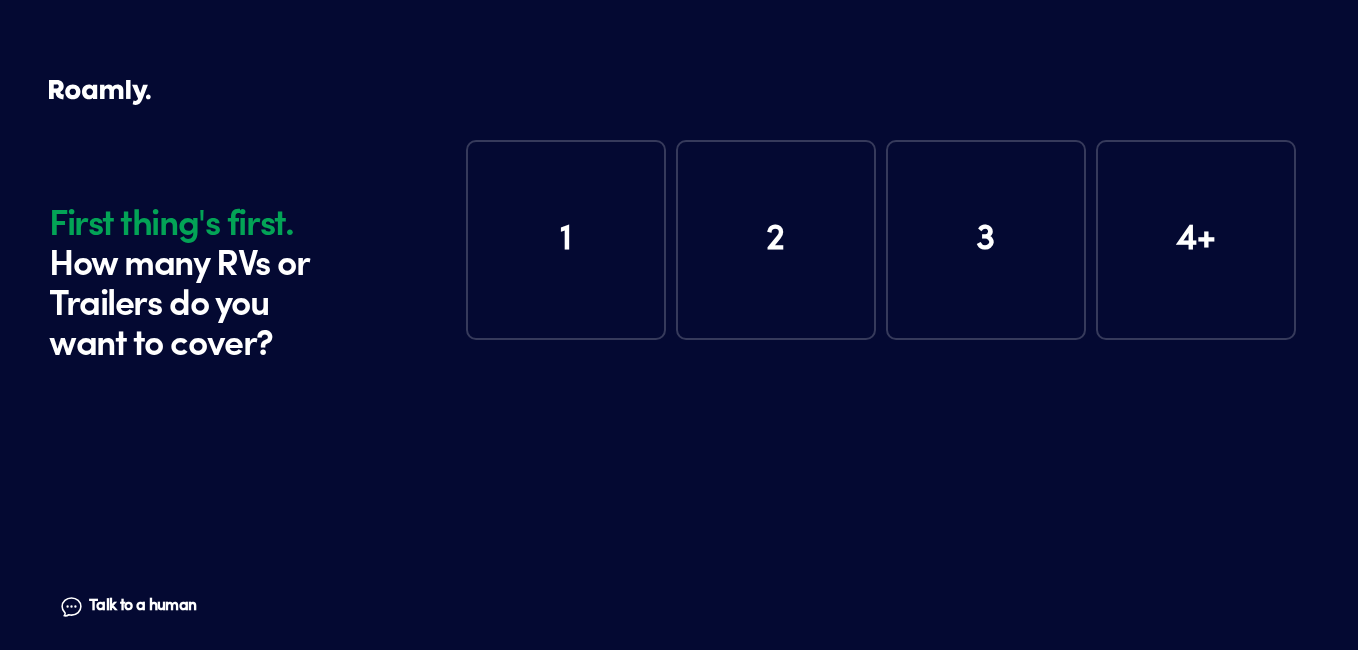 click on "1" at bounding box center (566, 240) 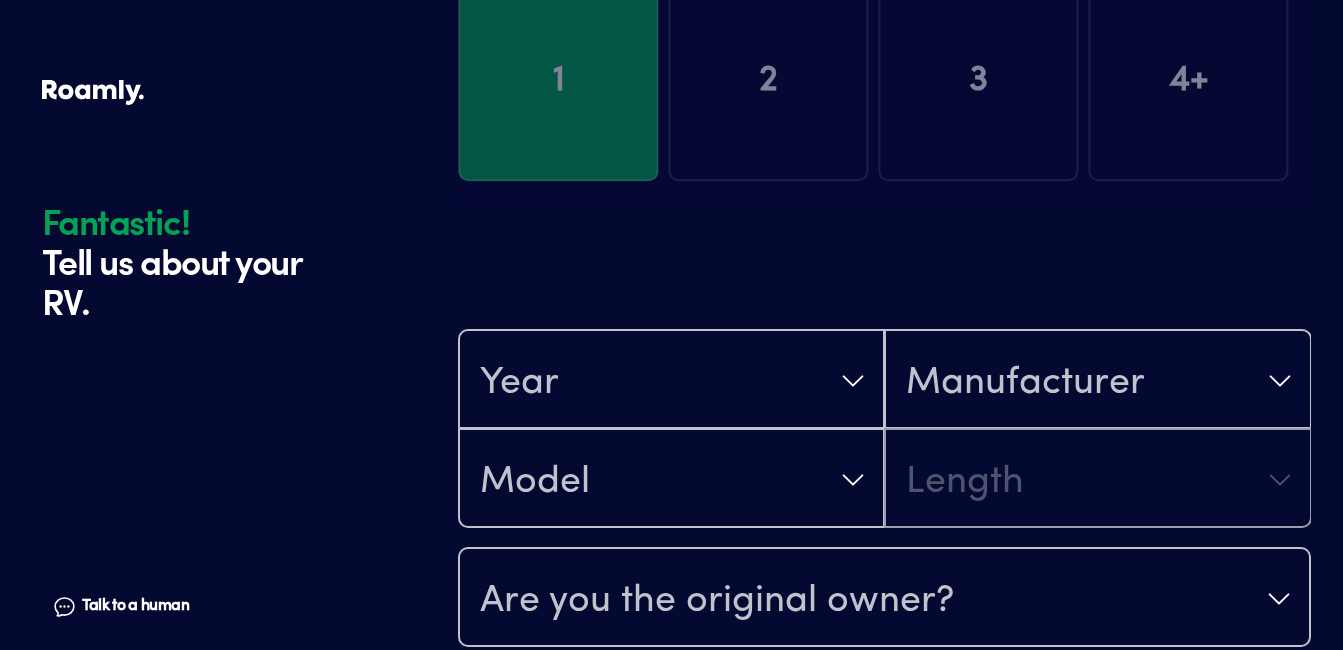 scroll, scrollTop: 390, scrollLeft: 0, axis: vertical 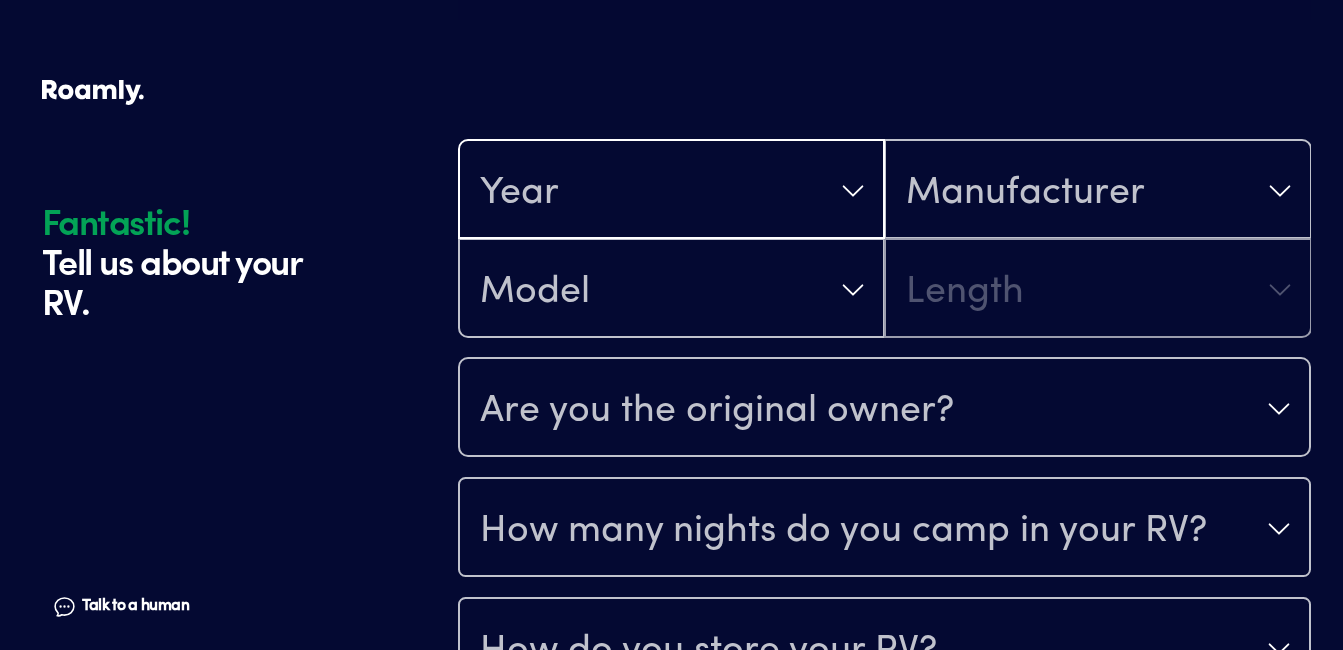 click on "Year" at bounding box center [671, 191] 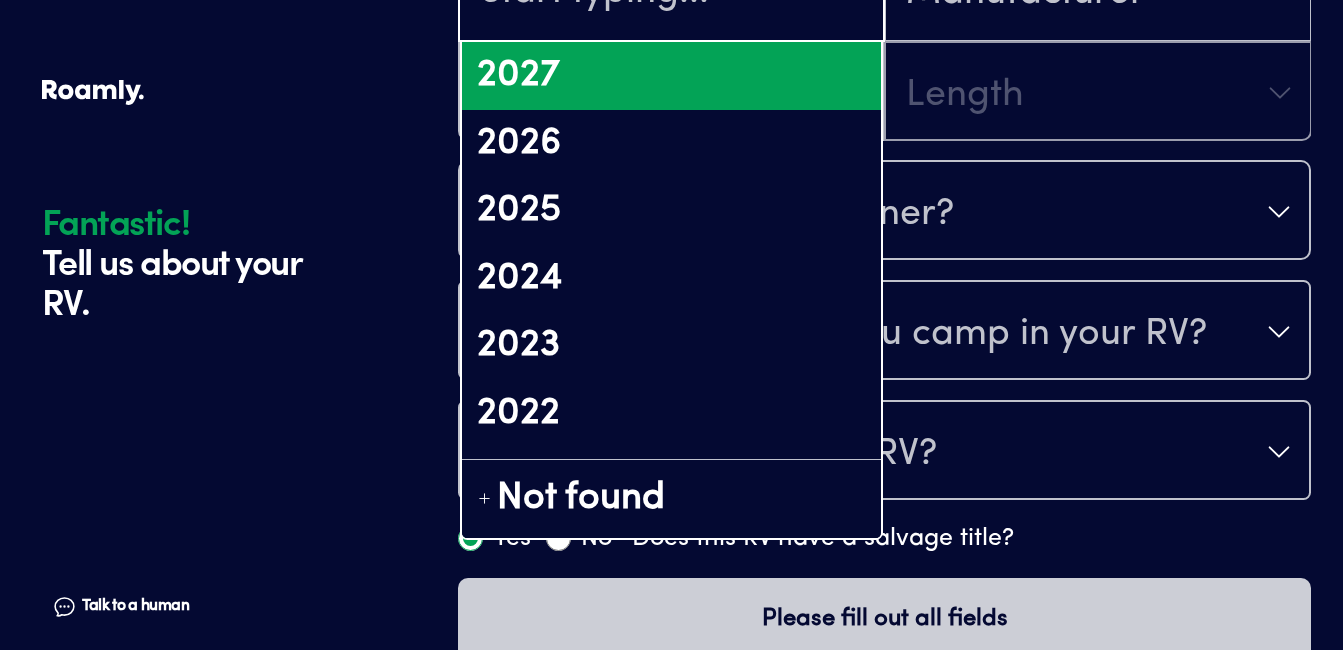 scroll, scrollTop: 630, scrollLeft: 0, axis: vertical 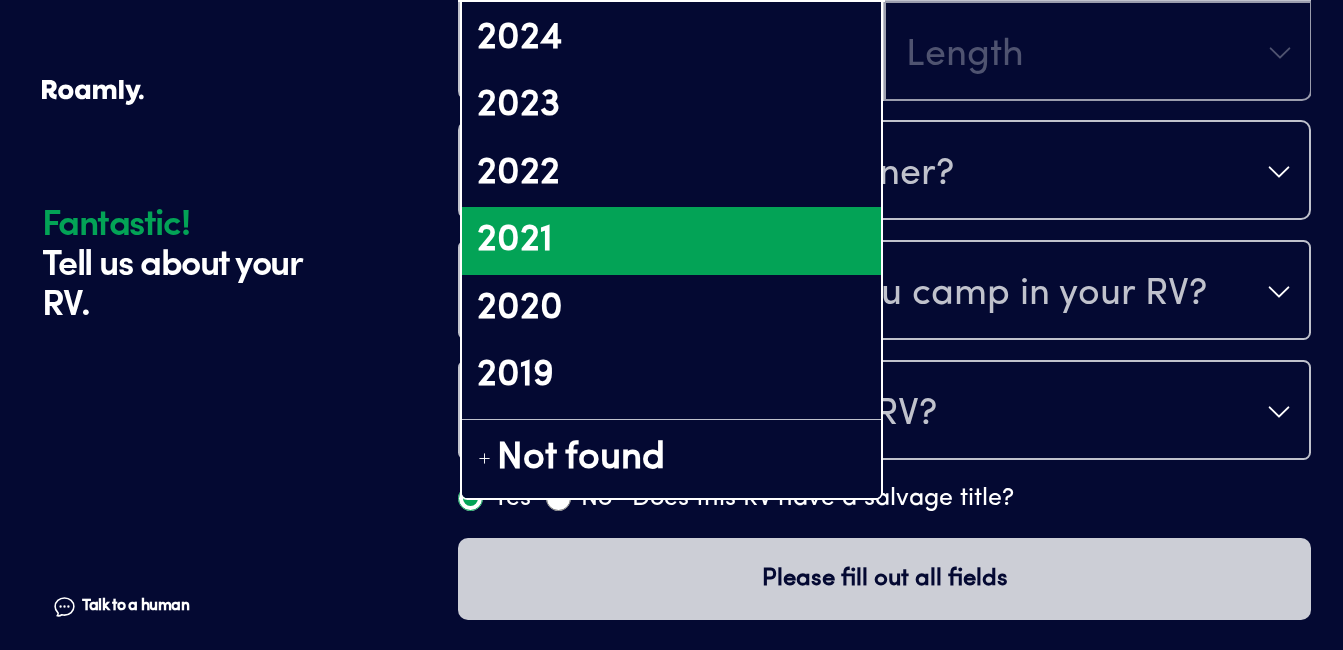 click on "2021" at bounding box center [671, 241] 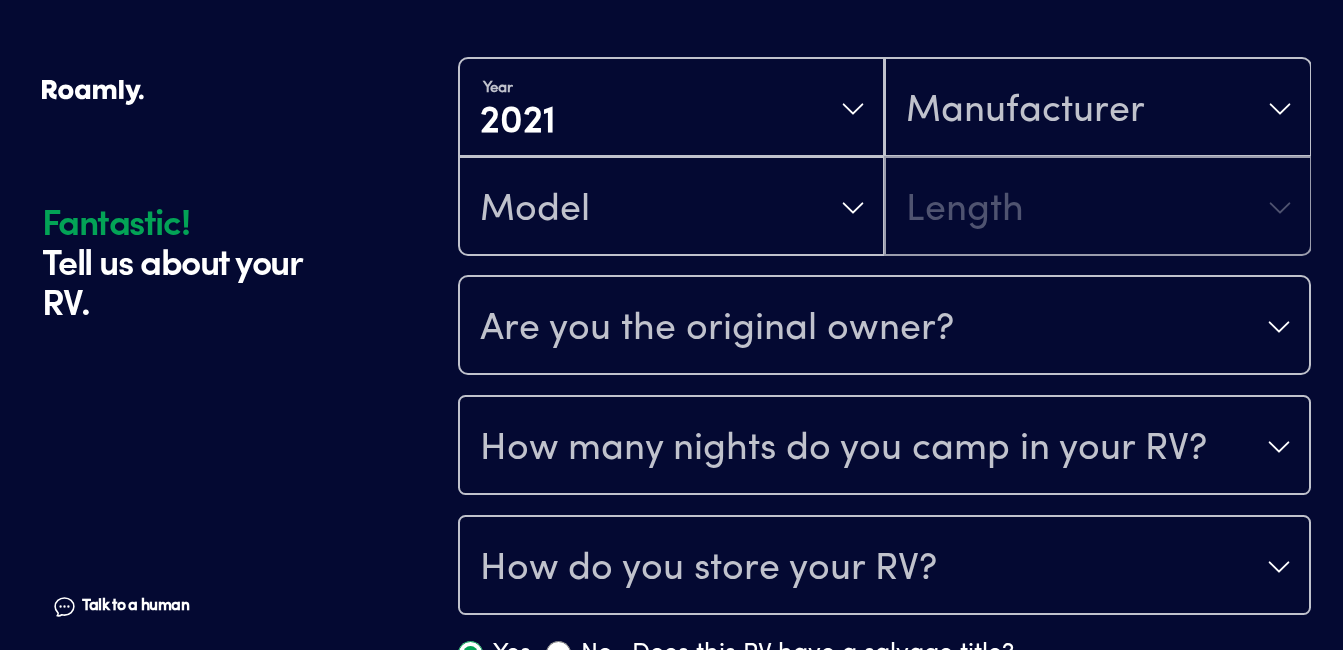 scroll, scrollTop: 427, scrollLeft: 0, axis: vertical 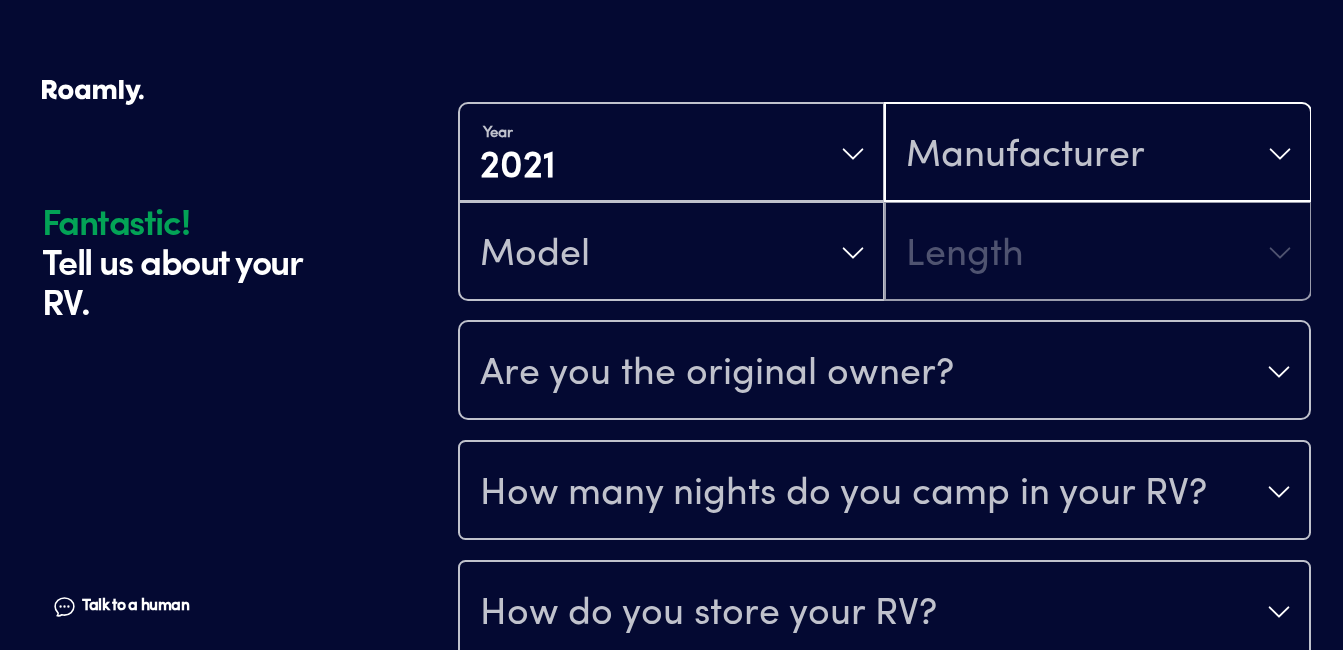 click on "Manufacturer" at bounding box center [1097, 154] 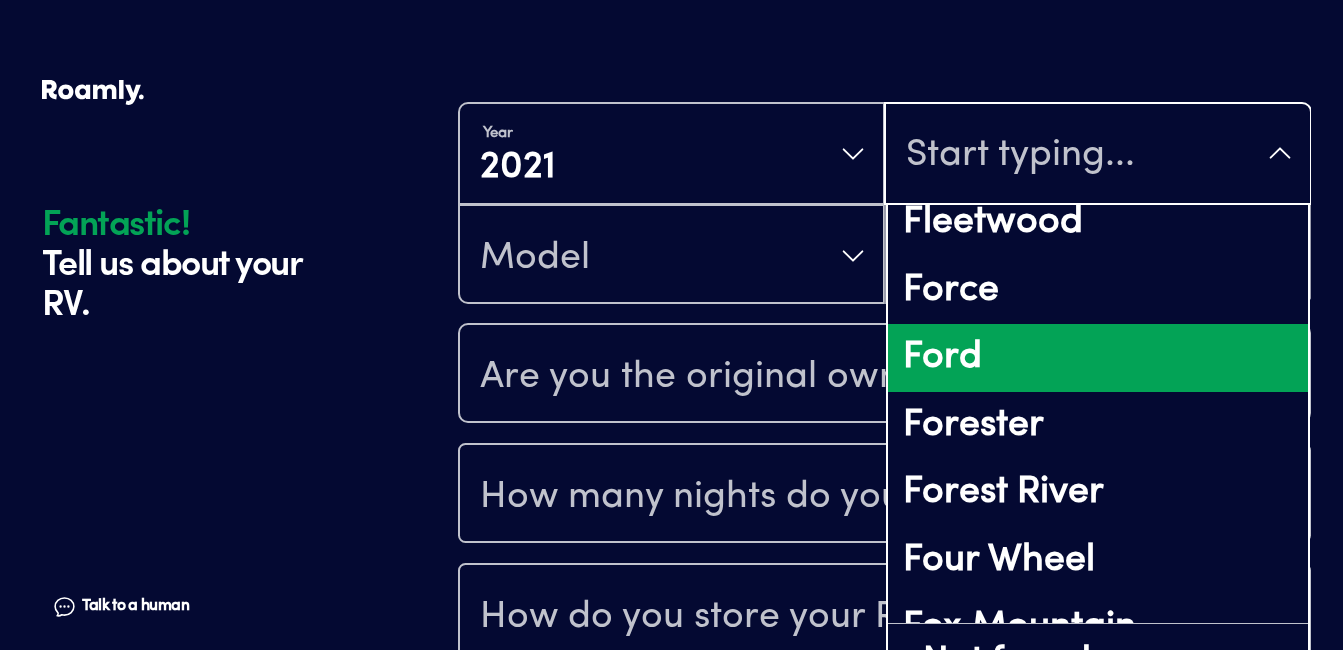 scroll, scrollTop: 5300, scrollLeft: 0, axis: vertical 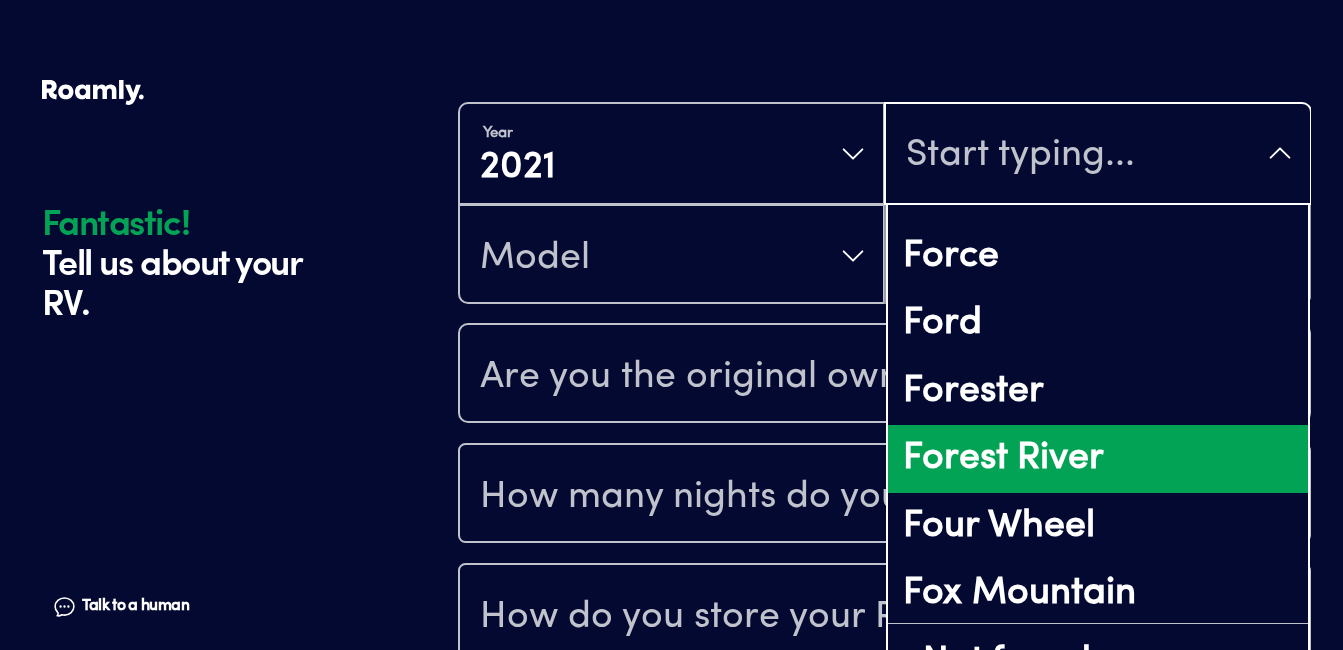 click on "Forest River" at bounding box center [1097, 459] 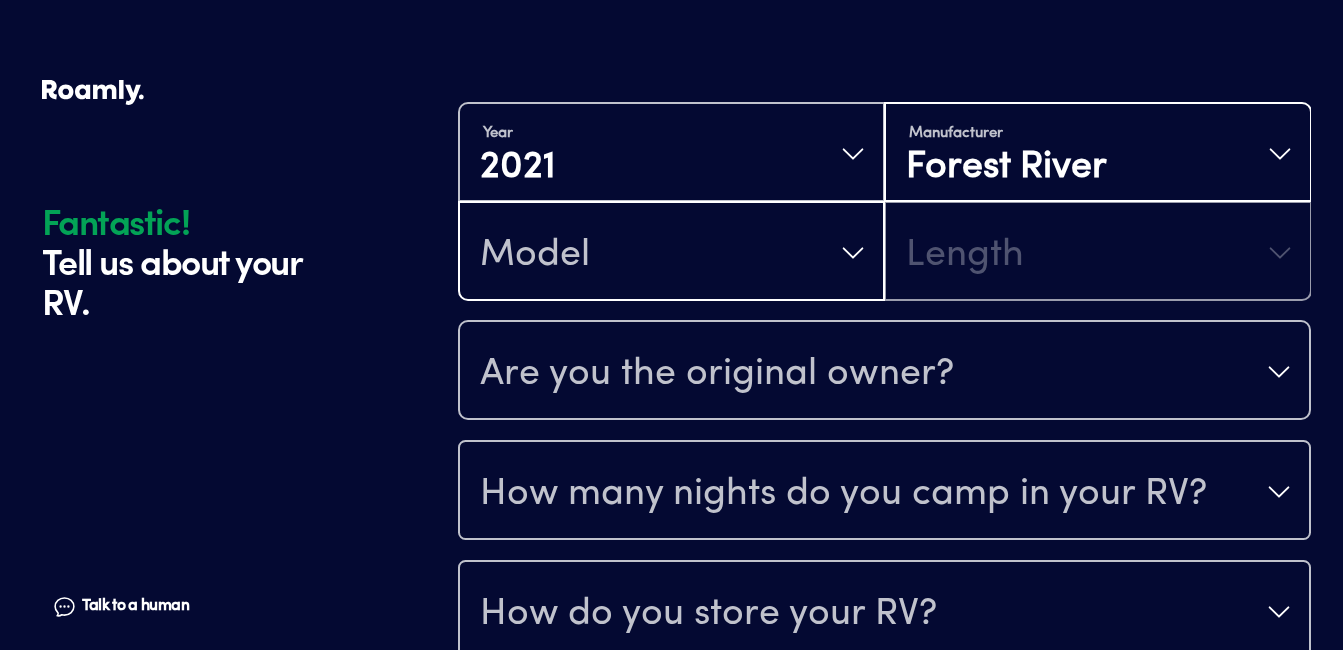 click on "Model" at bounding box center [671, 253] 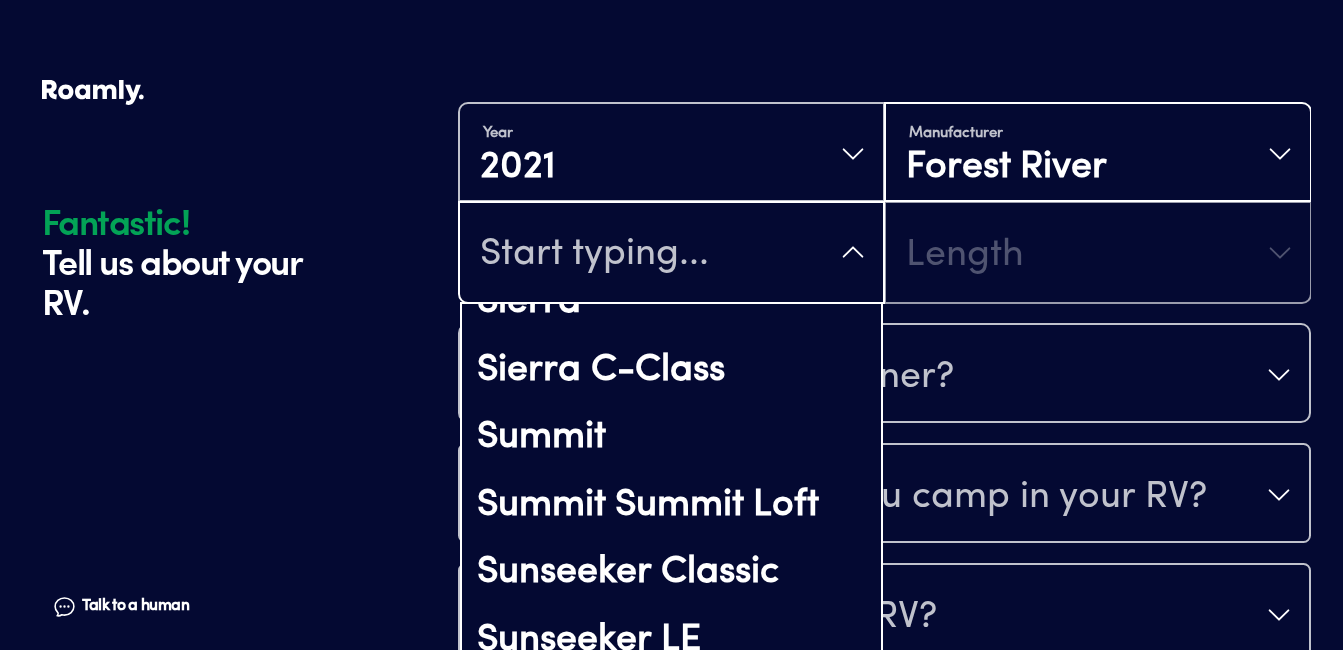 scroll, scrollTop: 10600, scrollLeft: 0, axis: vertical 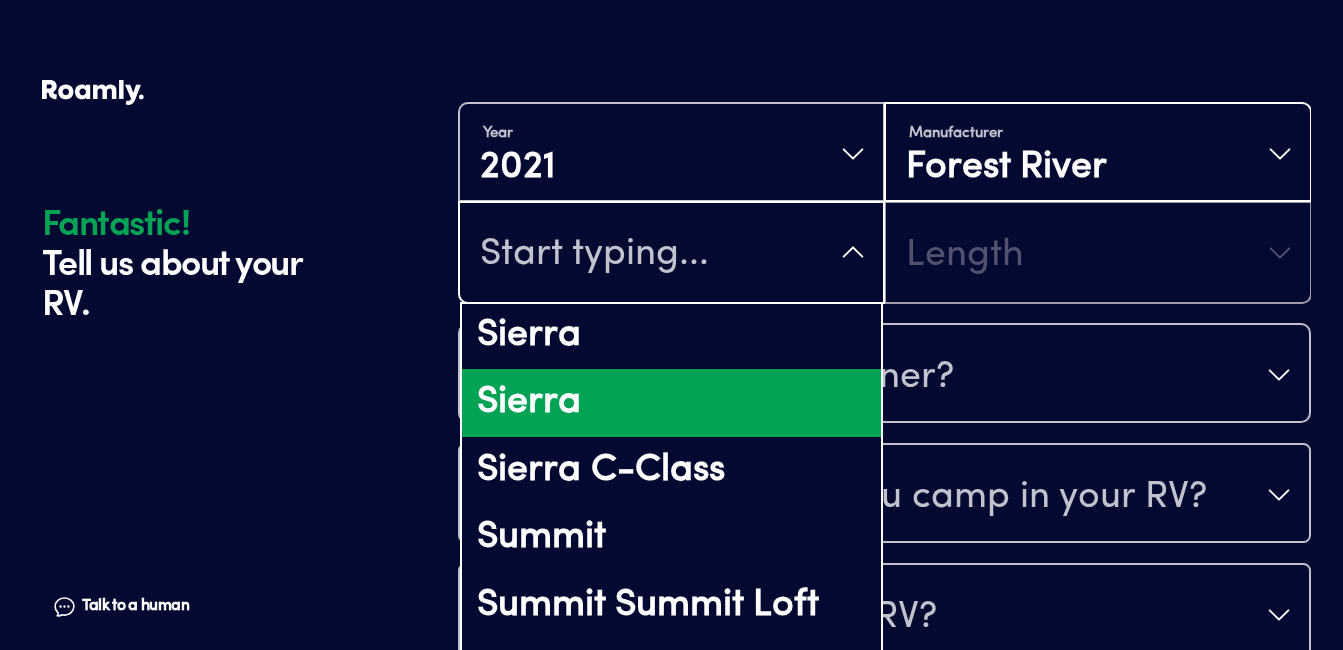 click on "Sierra" at bounding box center [671, 403] 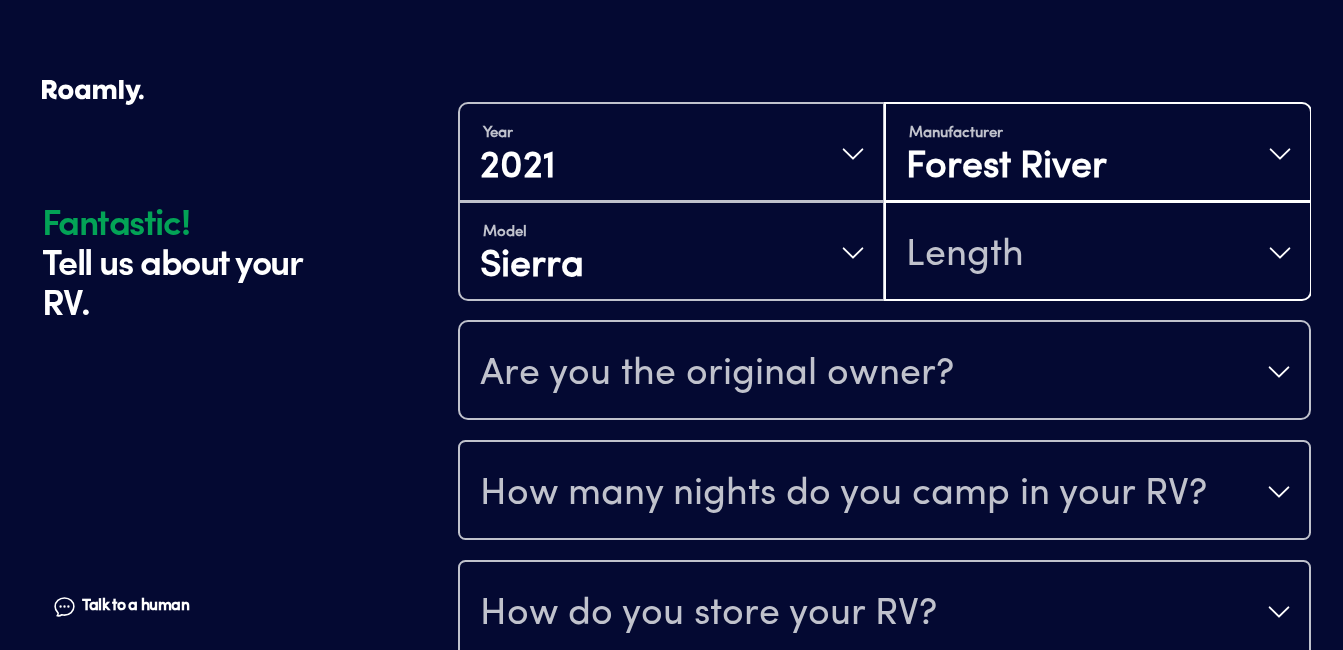 click on "Length" at bounding box center (1097, 253) 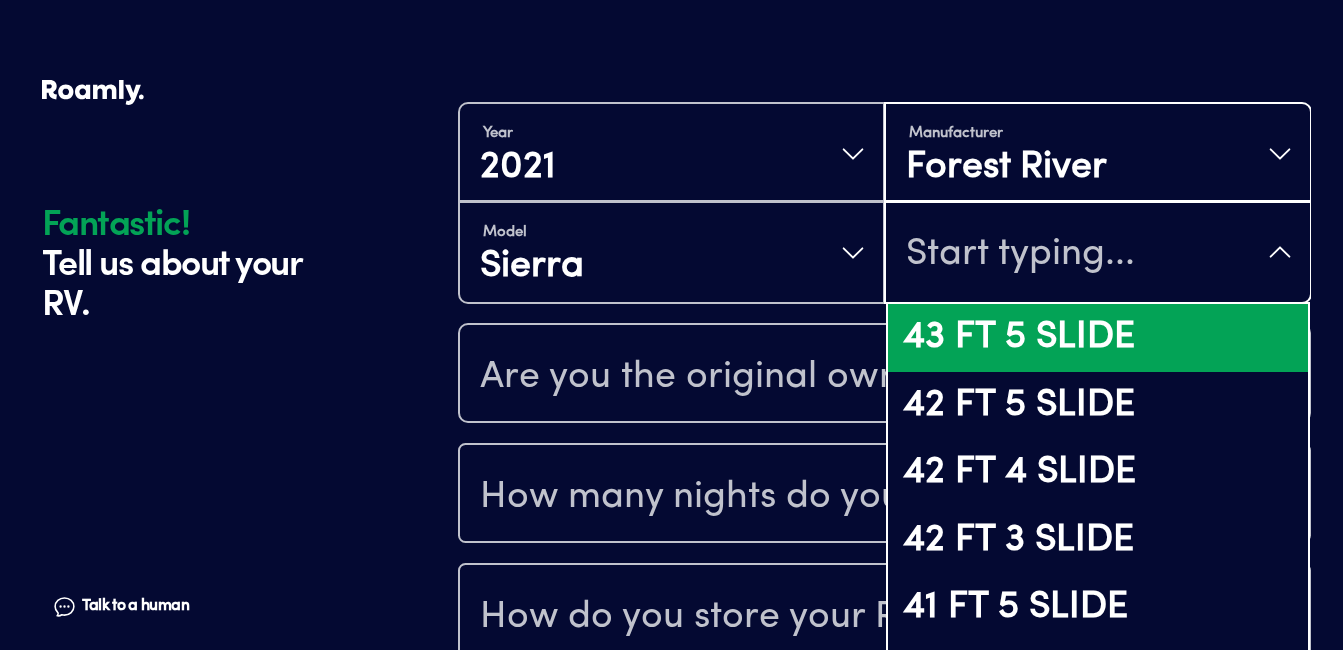 click on "43 FT 5 SLIDE" at bounding box center (1097, 338) 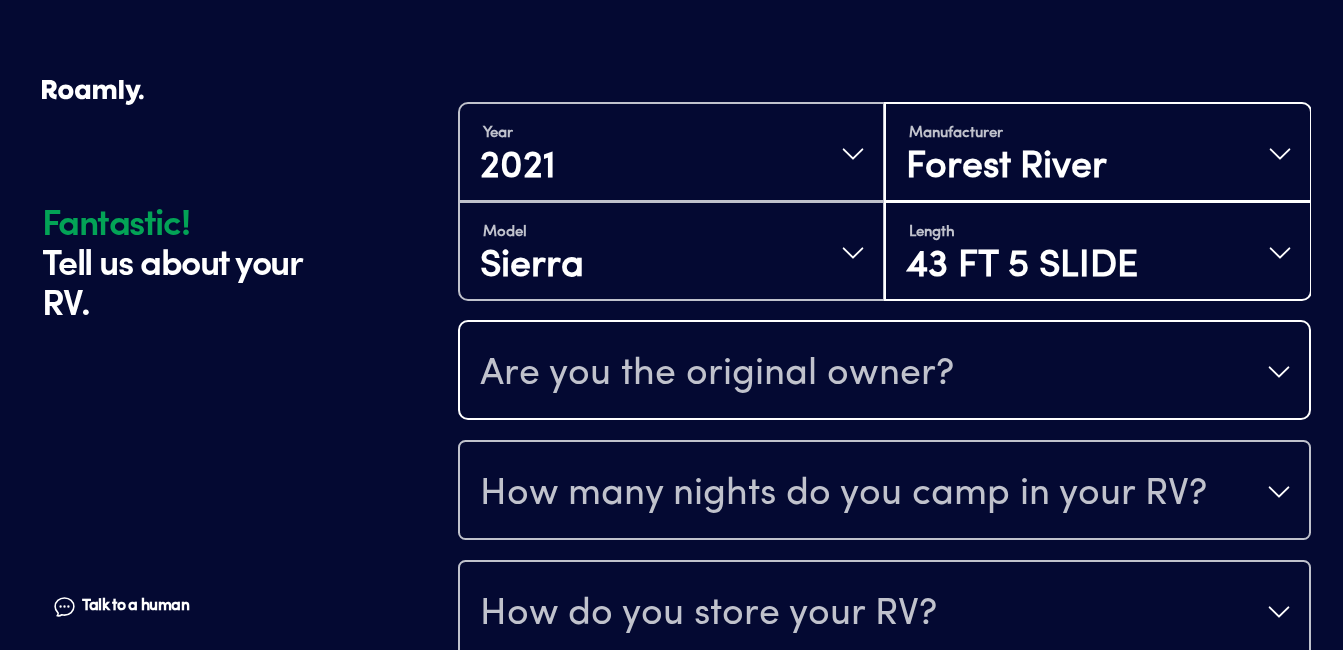 click on "Are you the original owner?" at bounding box center [884, 372] 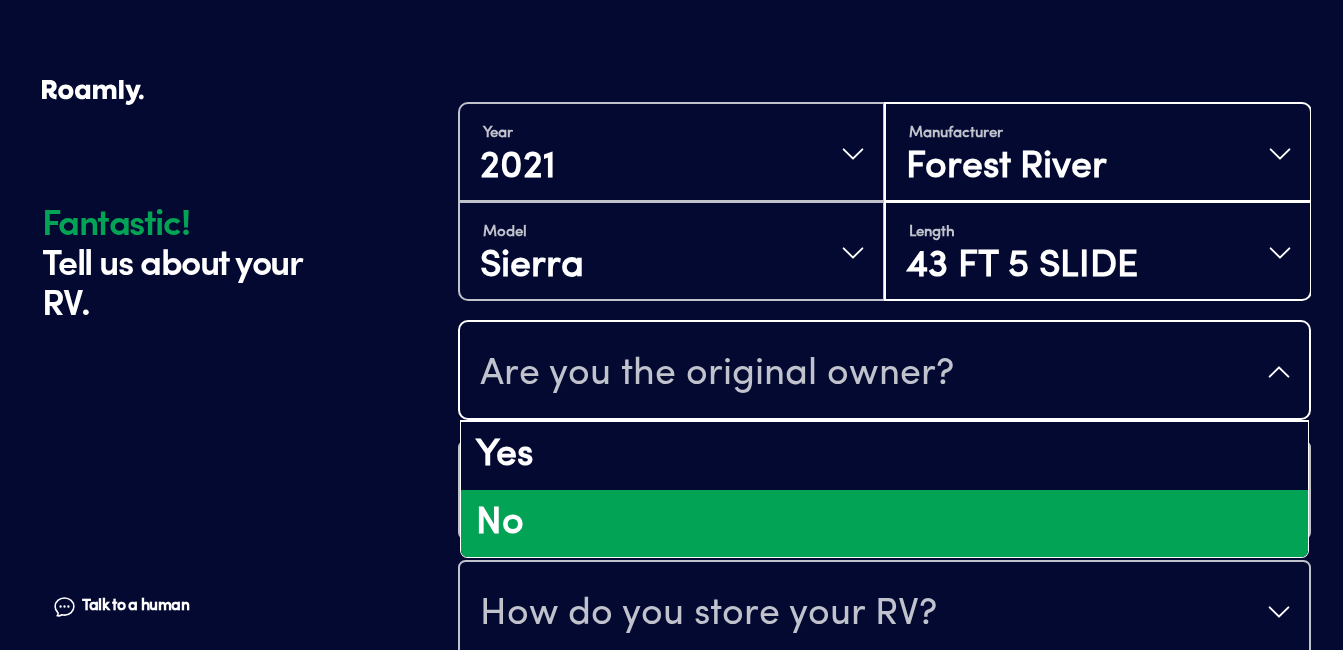 click on "No" at bounding box center [884, 524] 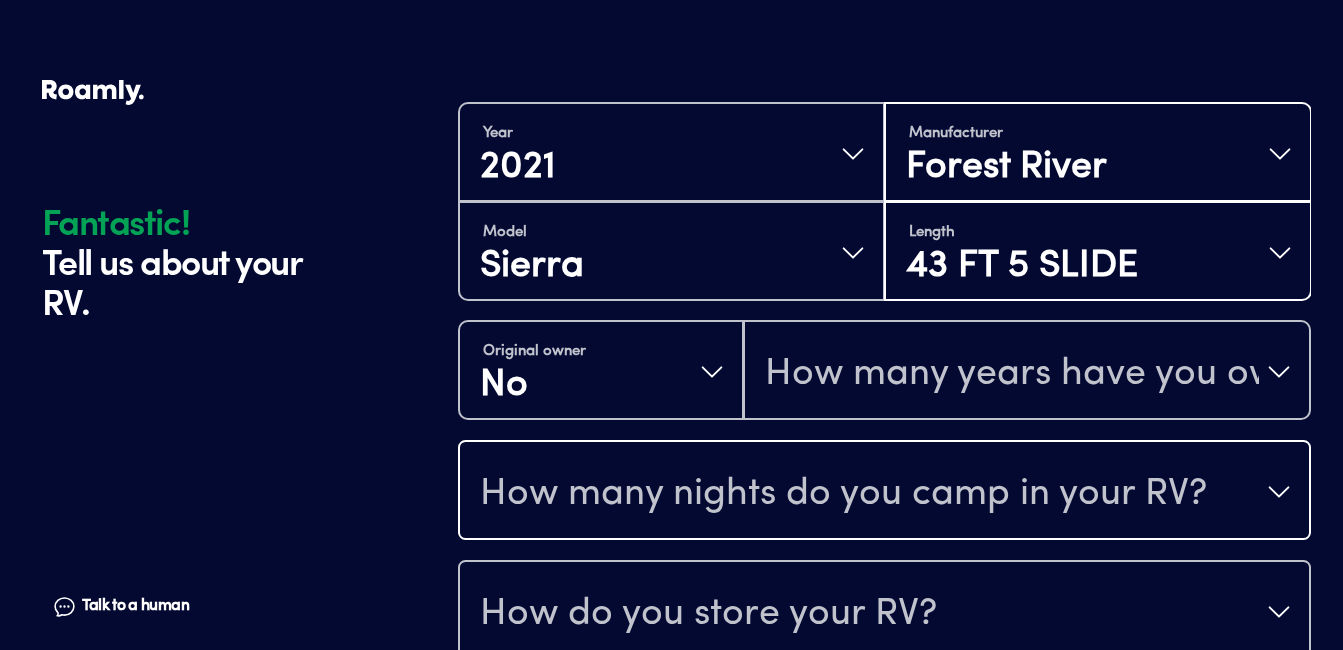 click on "How many nights do you camp in your RV?" at bounding box center [884, 492] 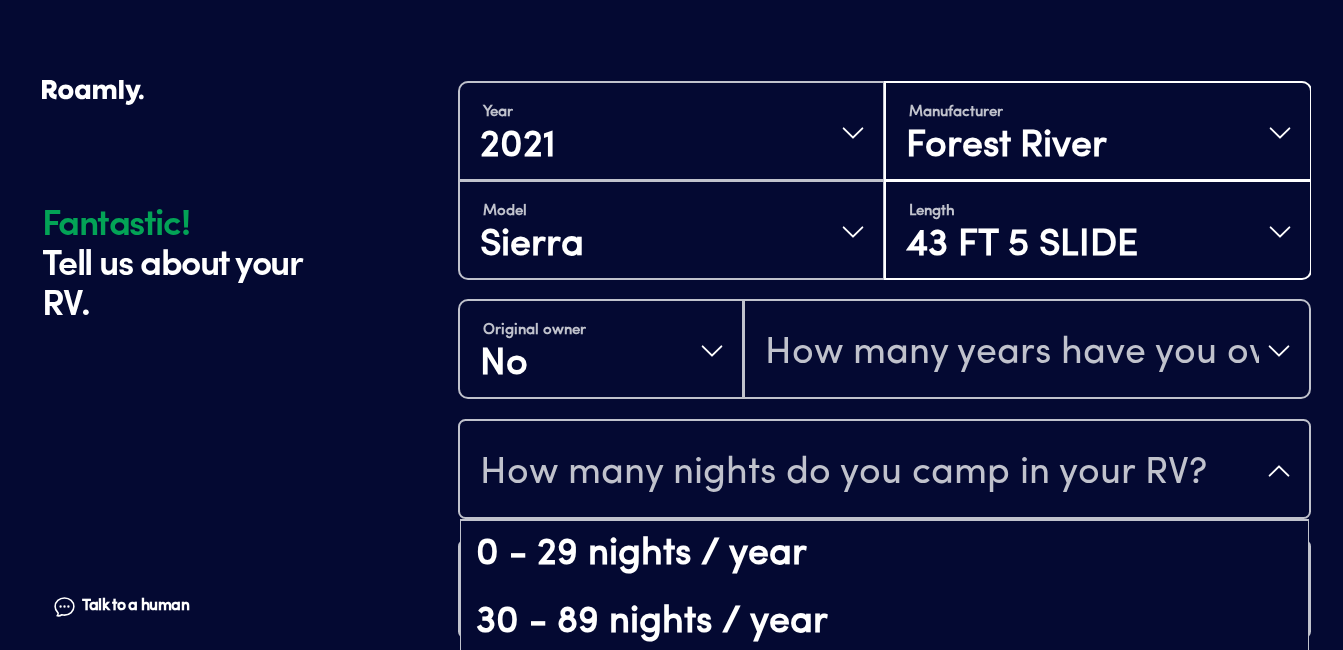 scroll, scrollTop: 41, scrollLeft: 0, axis: vertical 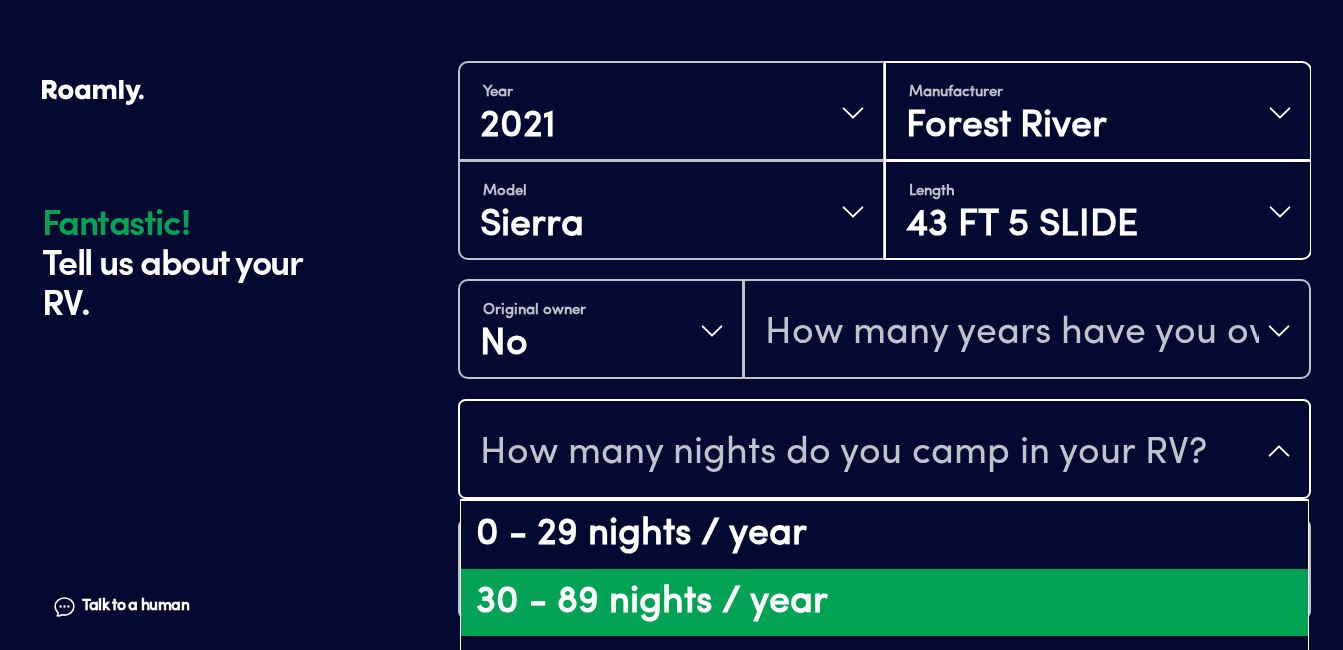 click on "30 - 89 nights / year" at bounding box center [884, 603] 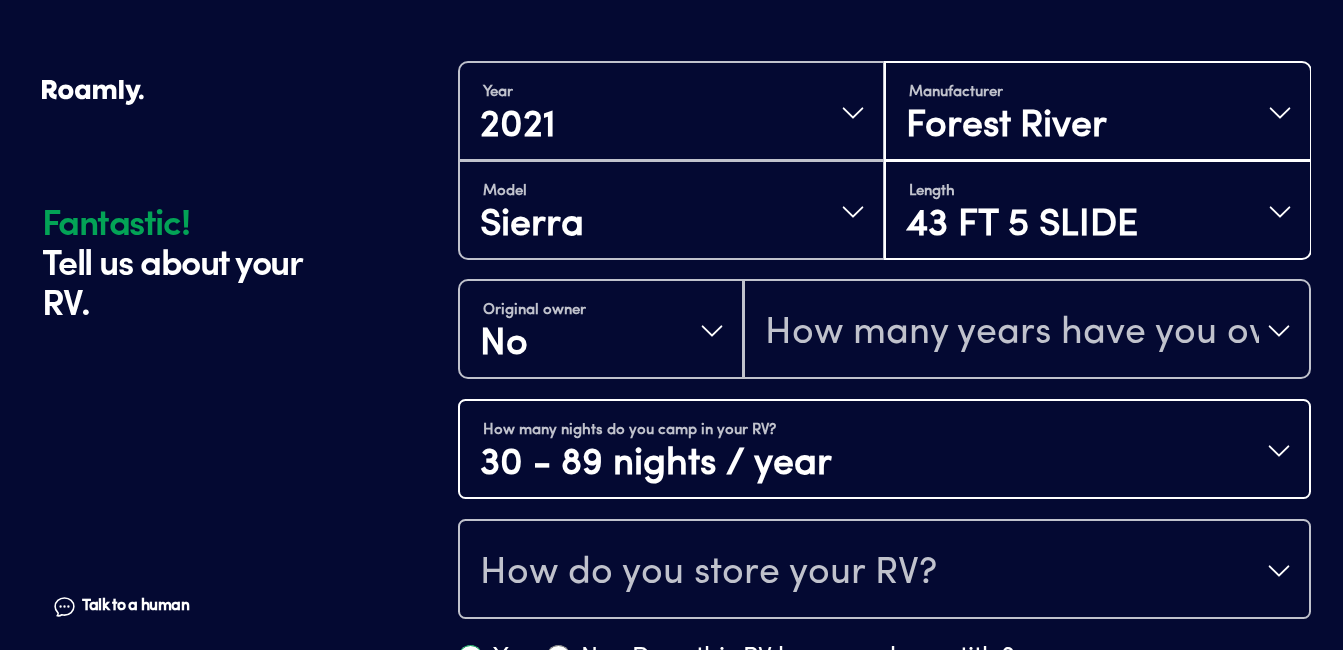 scroll, scrollTop: 0, scrollLeft: 0, axis: both 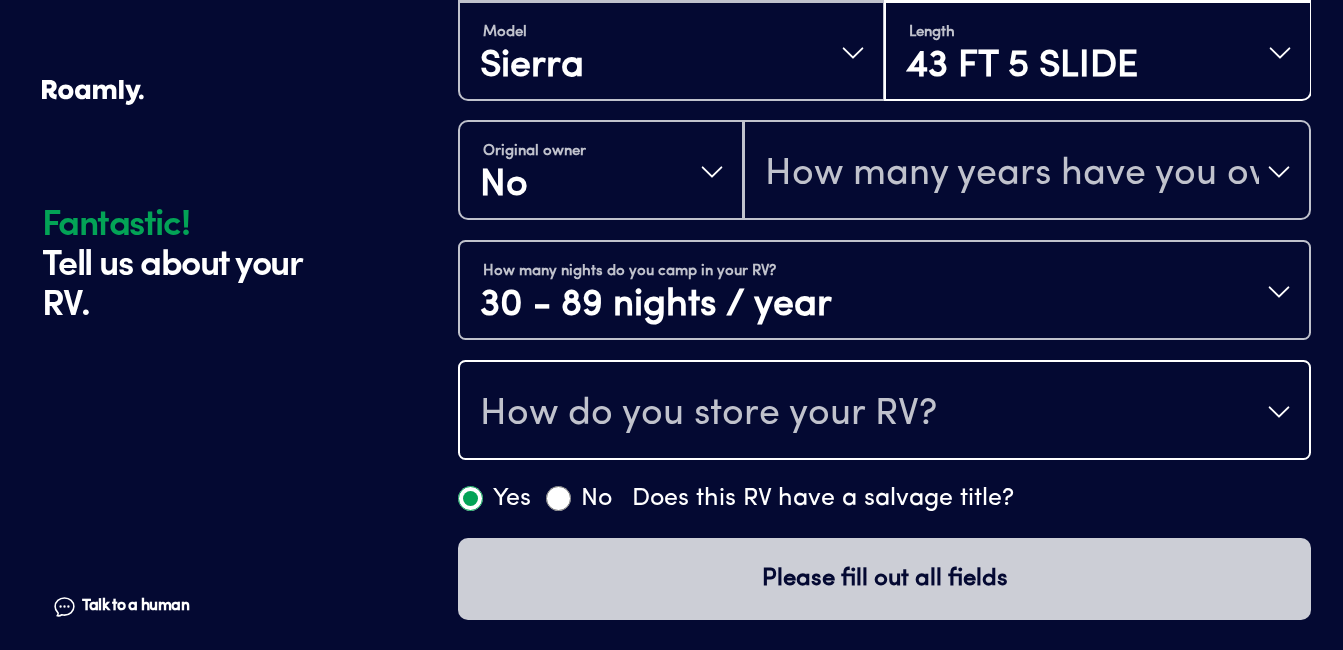 click on "How do you store your RV?" at bounding box center (884, 412) 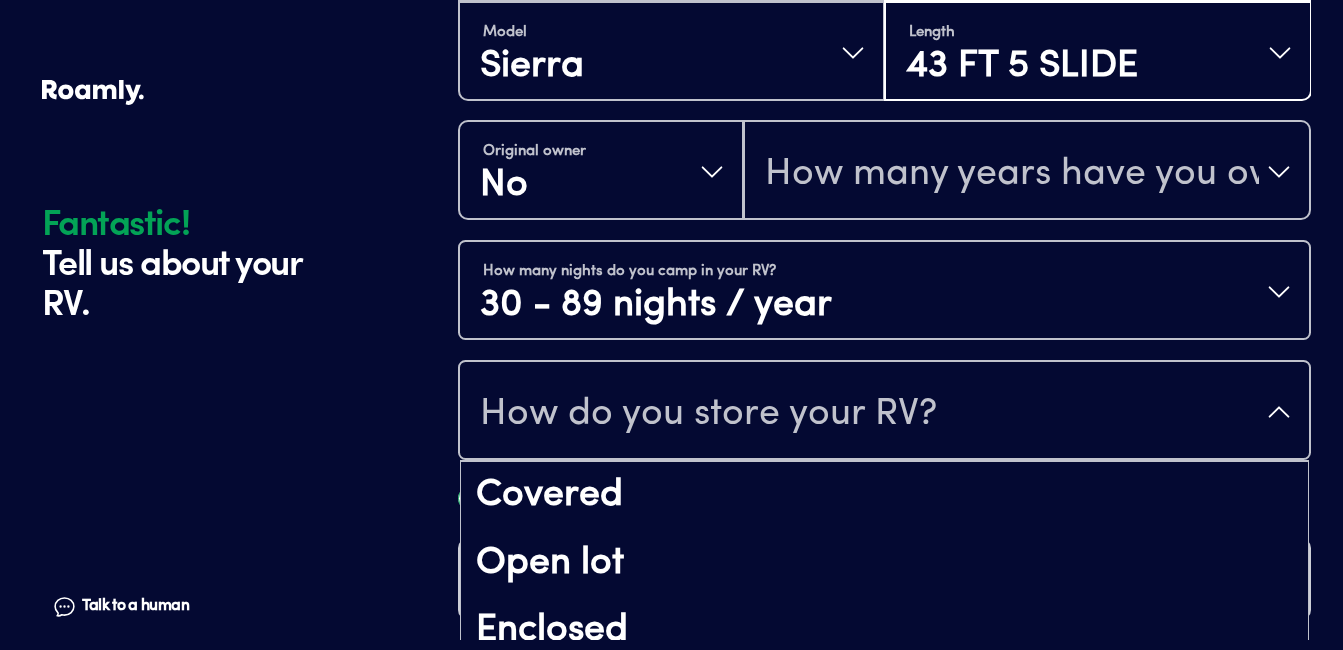 scroll, scrollTop: 26, scrollLeft: 0, axis: vertical 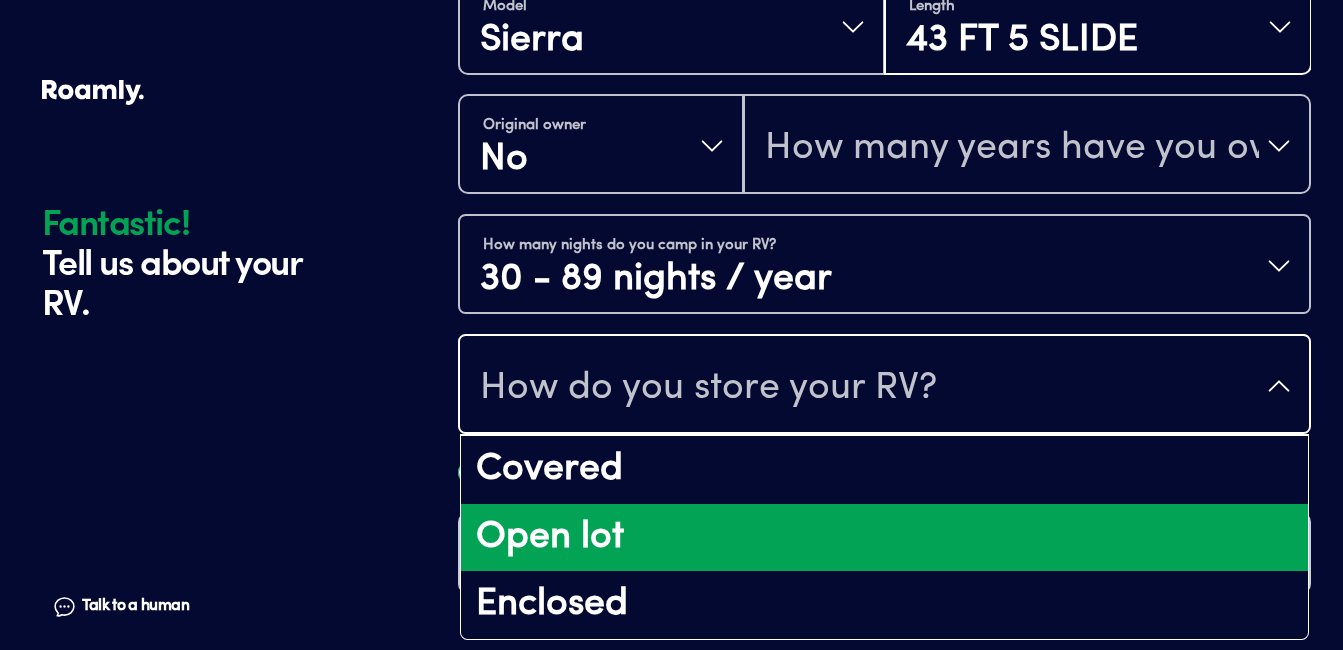 click on "Open lot" at bounding box center [884, 538] 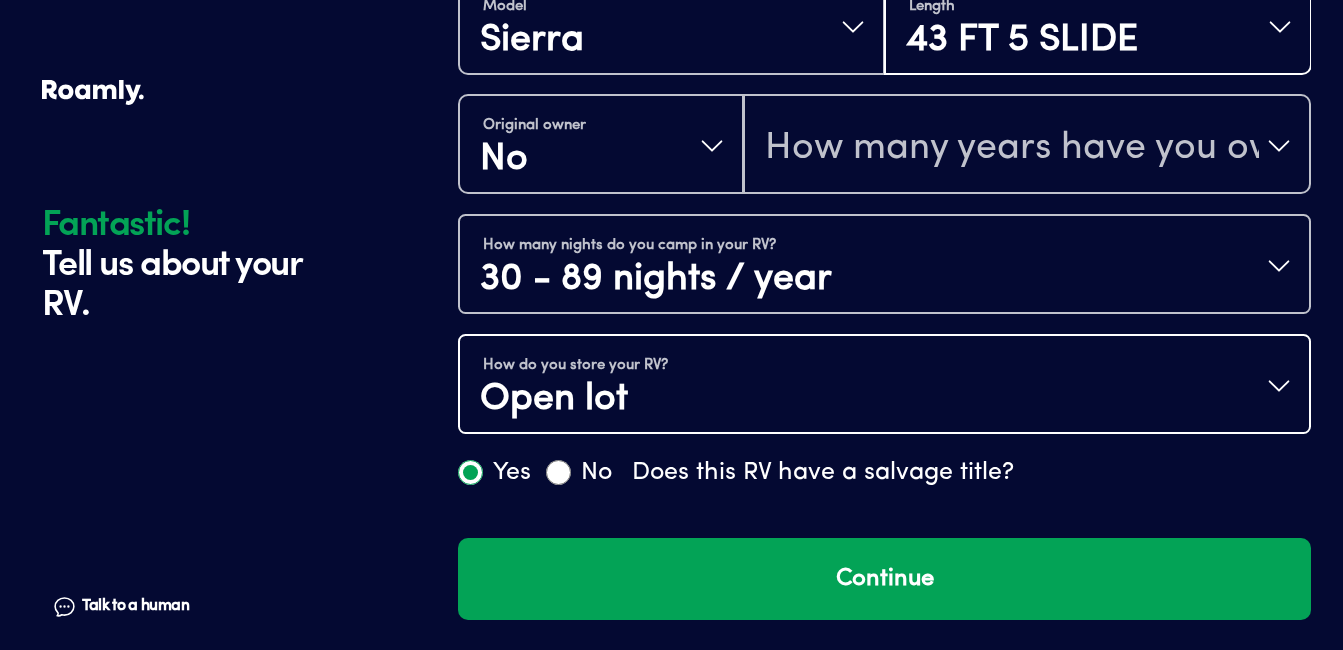 scroll, scrollTop: 0, scrollLeft: 0, axis: both 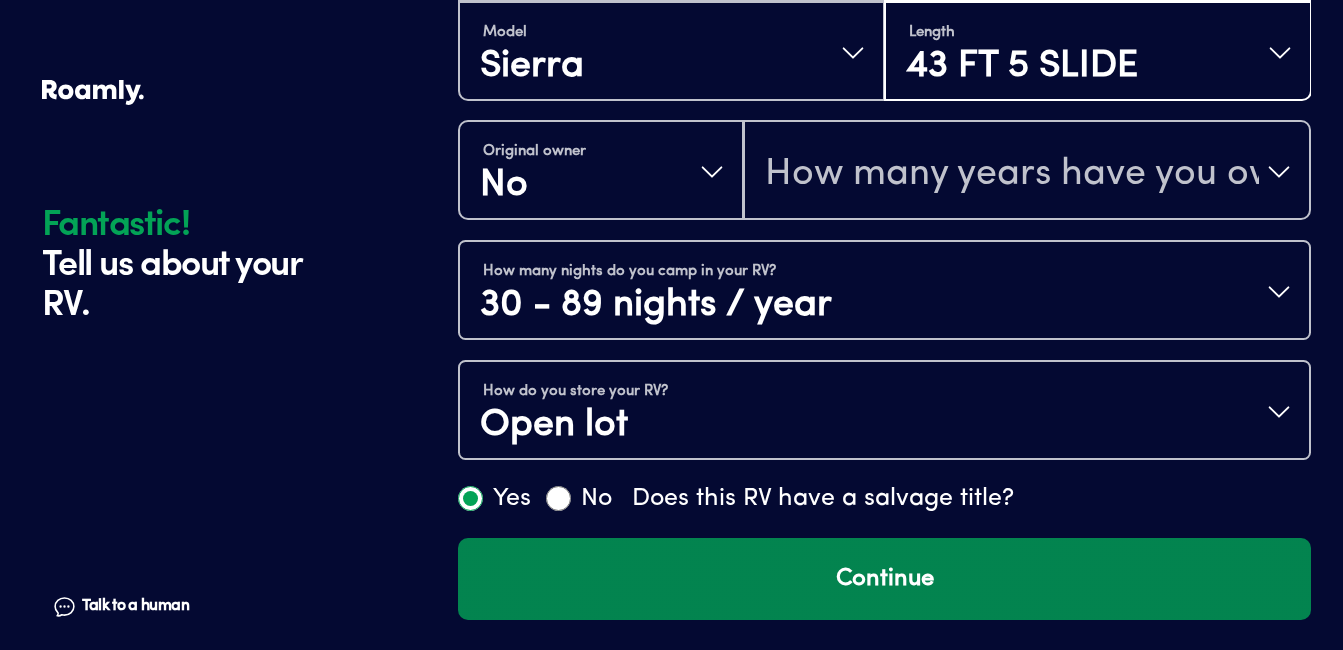 click on "Continue" at bounding box center (884, 579) 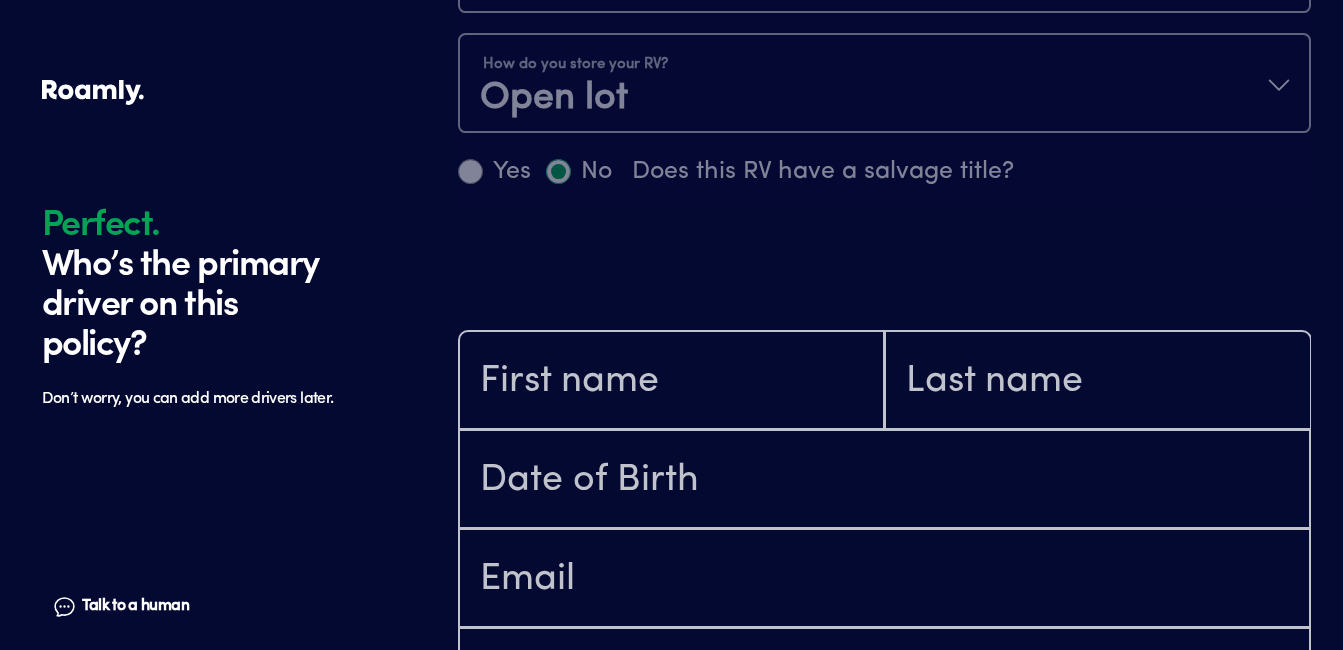 scroll, scrollTop: 1185, scrollLeft: 0, axis: vertical 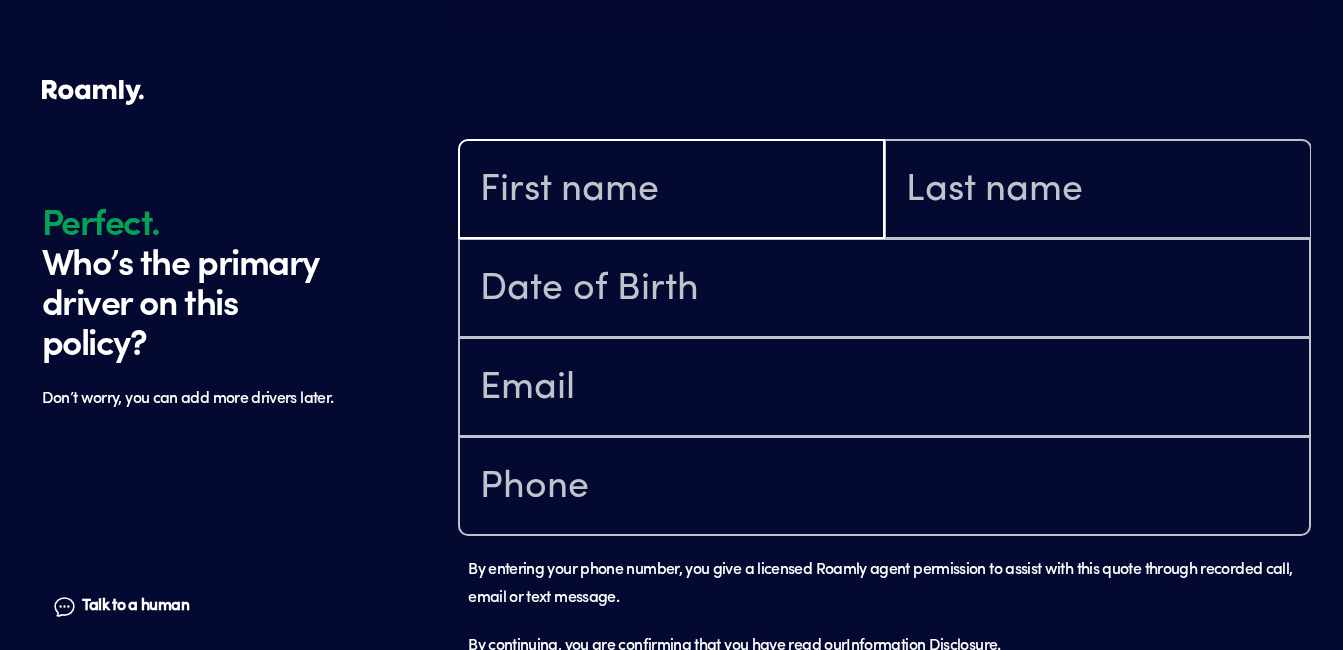 click at bounding box center [671, 191] 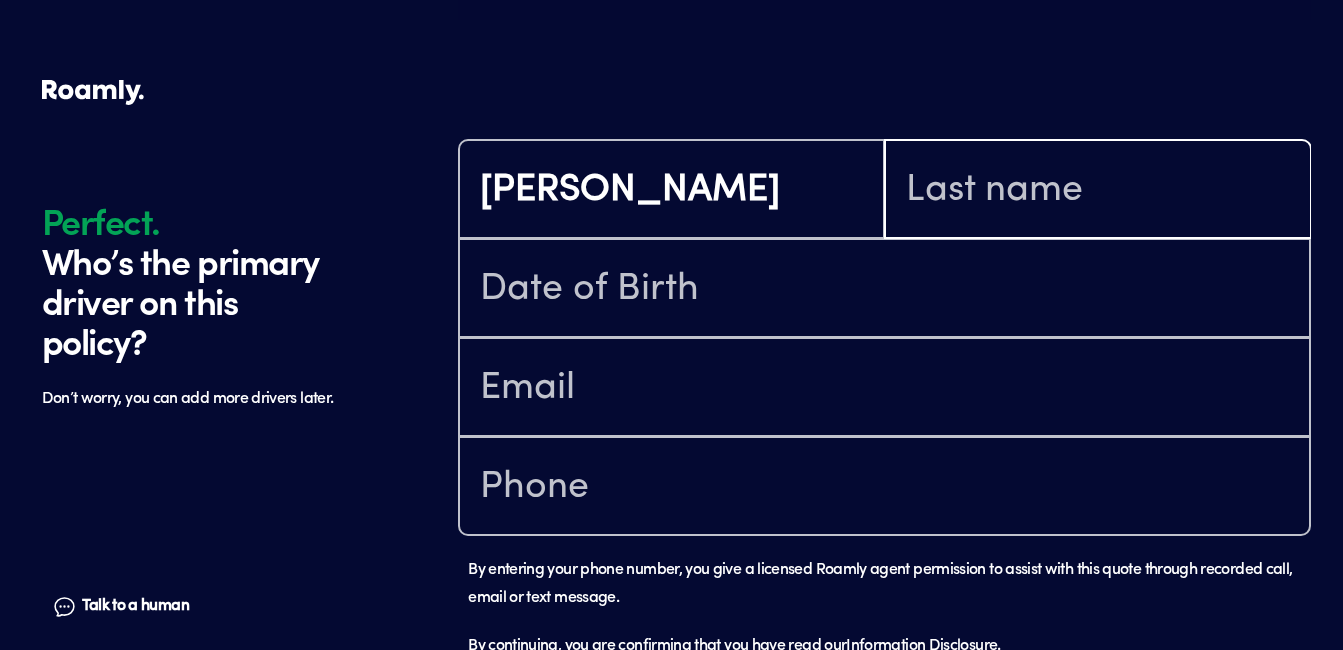 type on "[PERSON_NAME]" 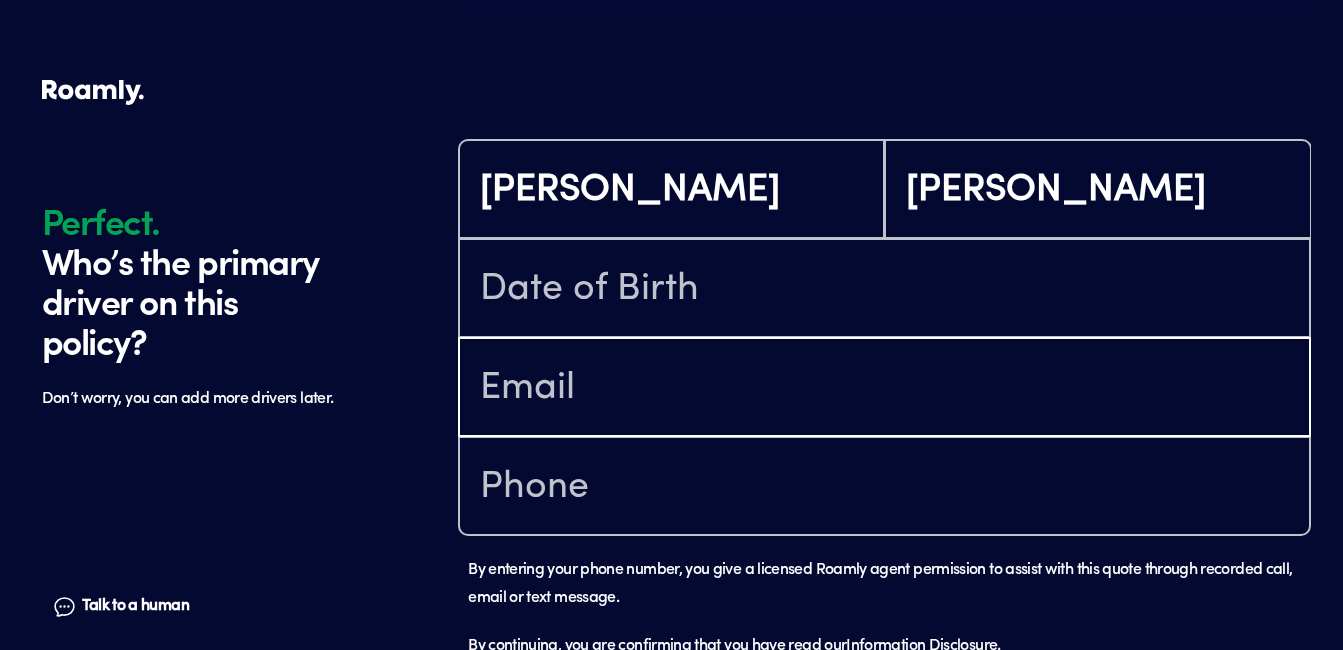 type on "[EMAIL_ADDRESS][DOMAIN_NAME]" 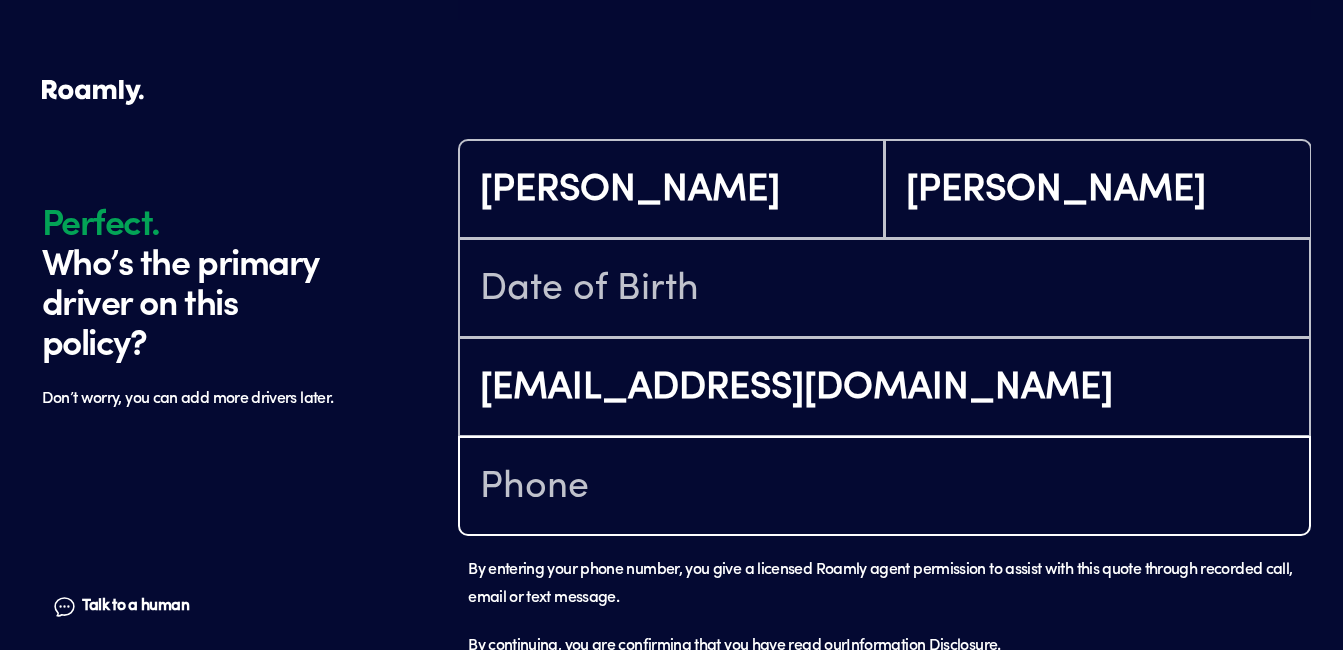 type on "[PHONE_NUMBER]" 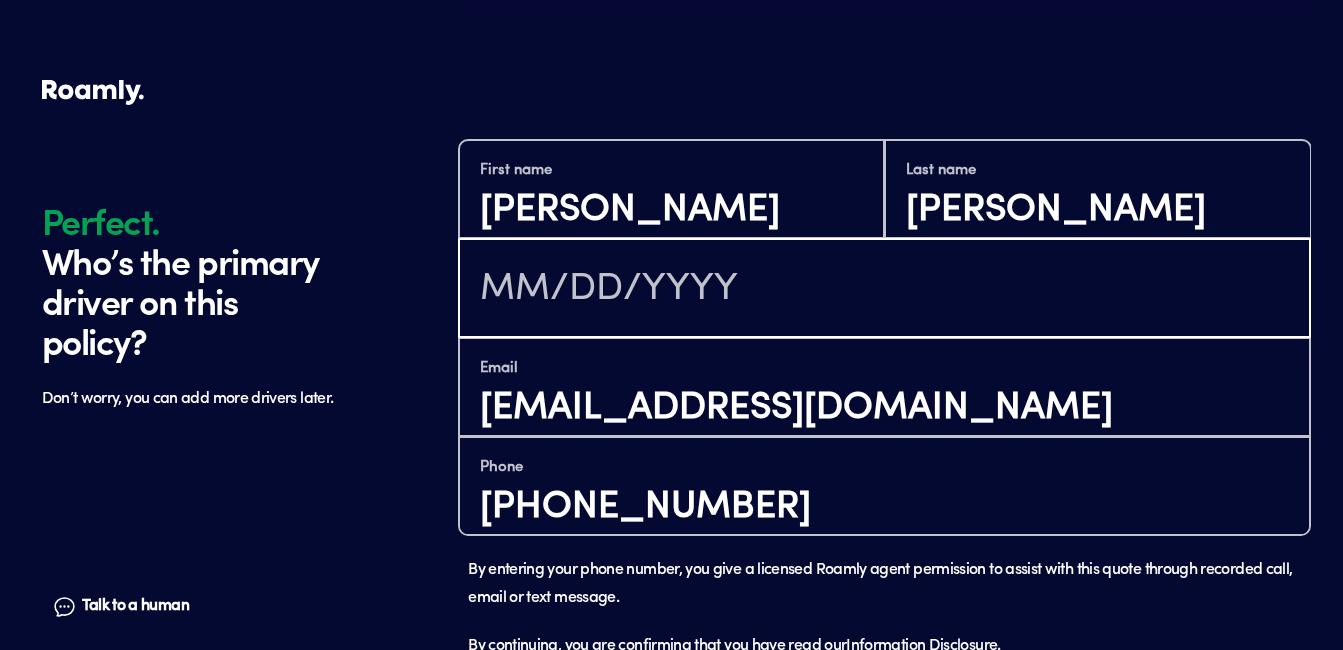 click at bounding box center [884, 290] 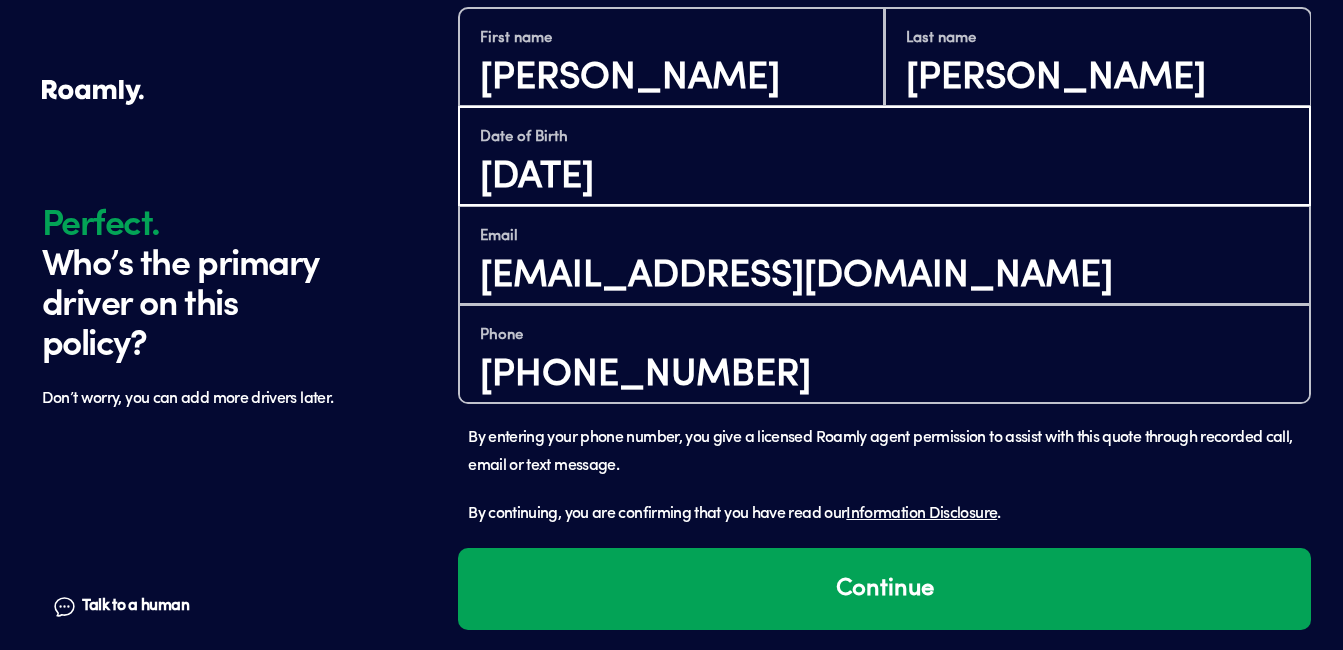 scroll, scrollTop: 1327, scrollLeft: 0, axis: vertical 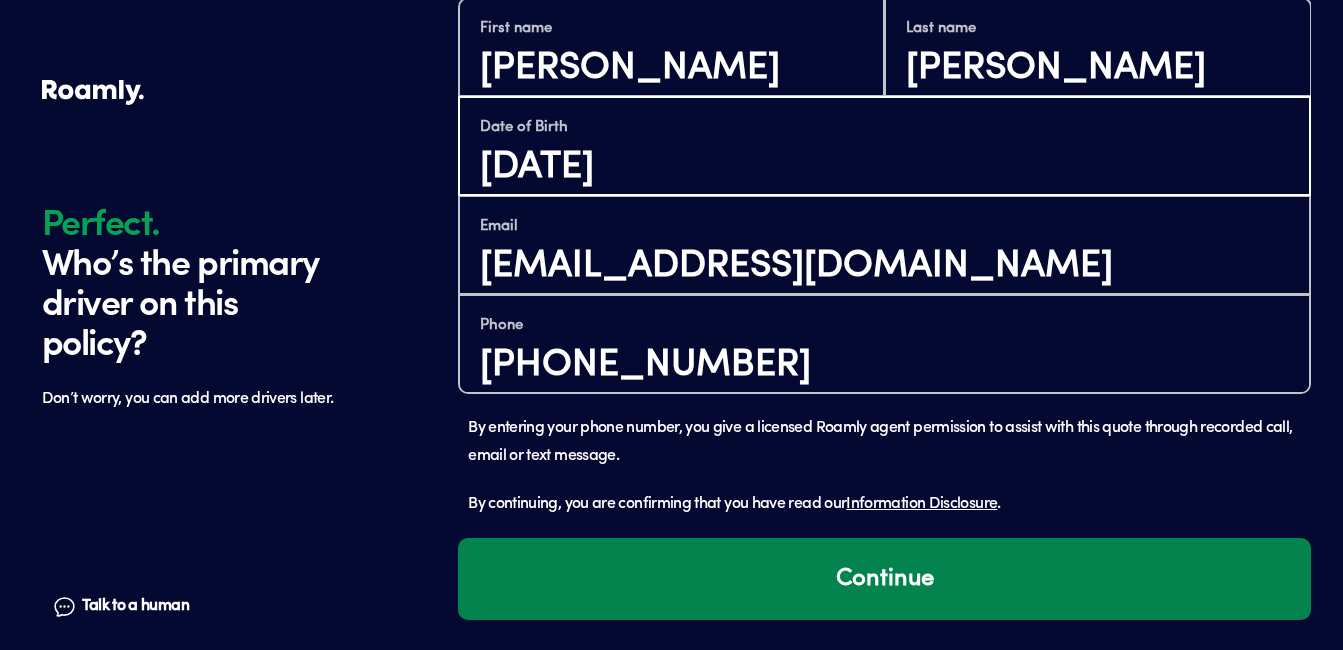 type on "[DATE]" 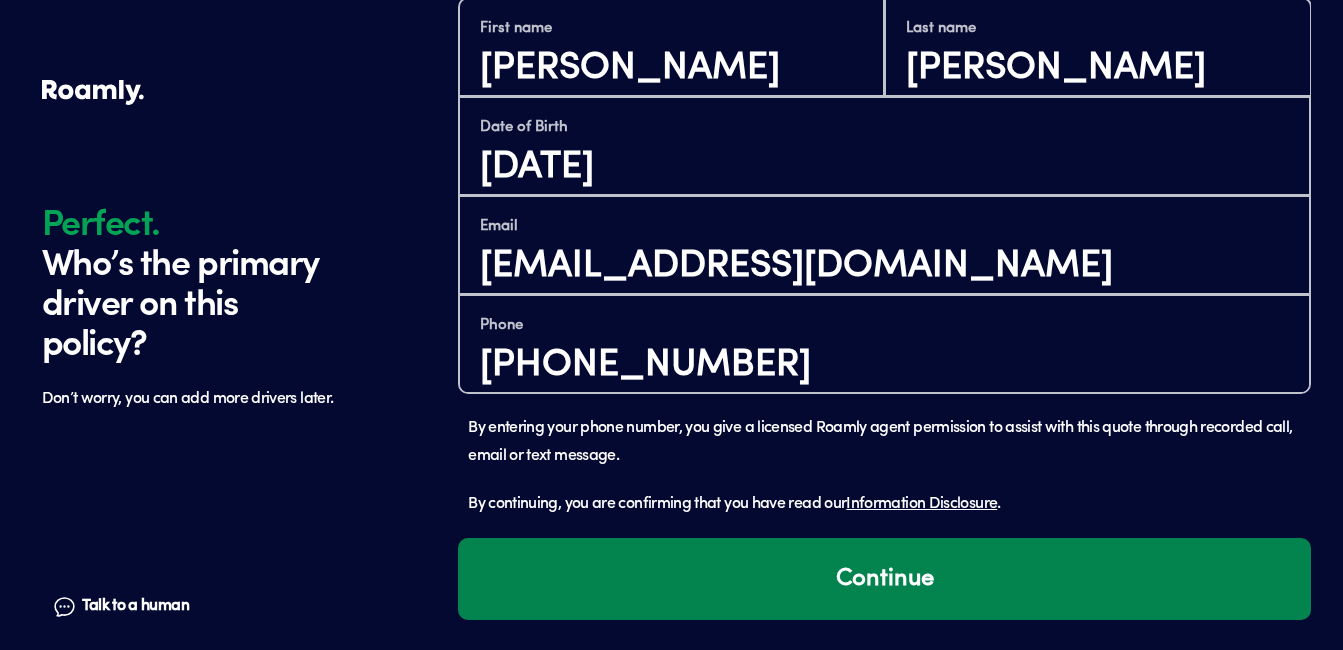 click on "Continue" at bounding box center [884, 579] 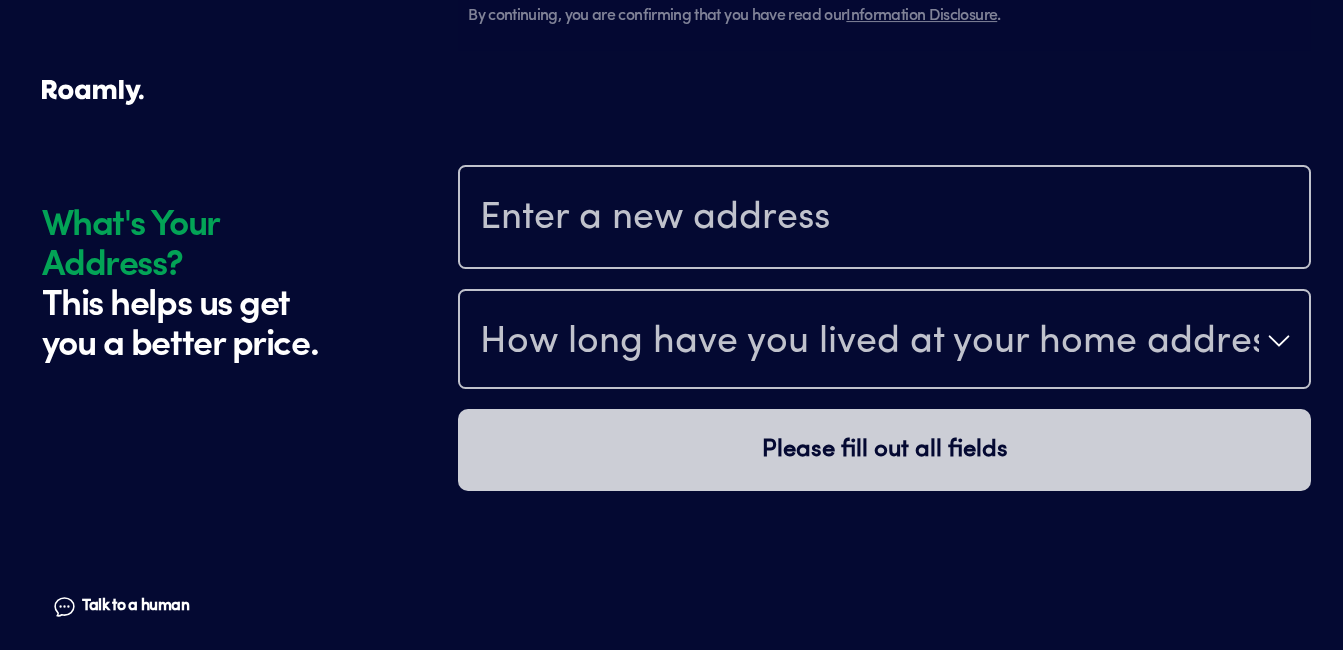 scroll, scrollTop: 1885, scrollLeft: 0, axis: vertical 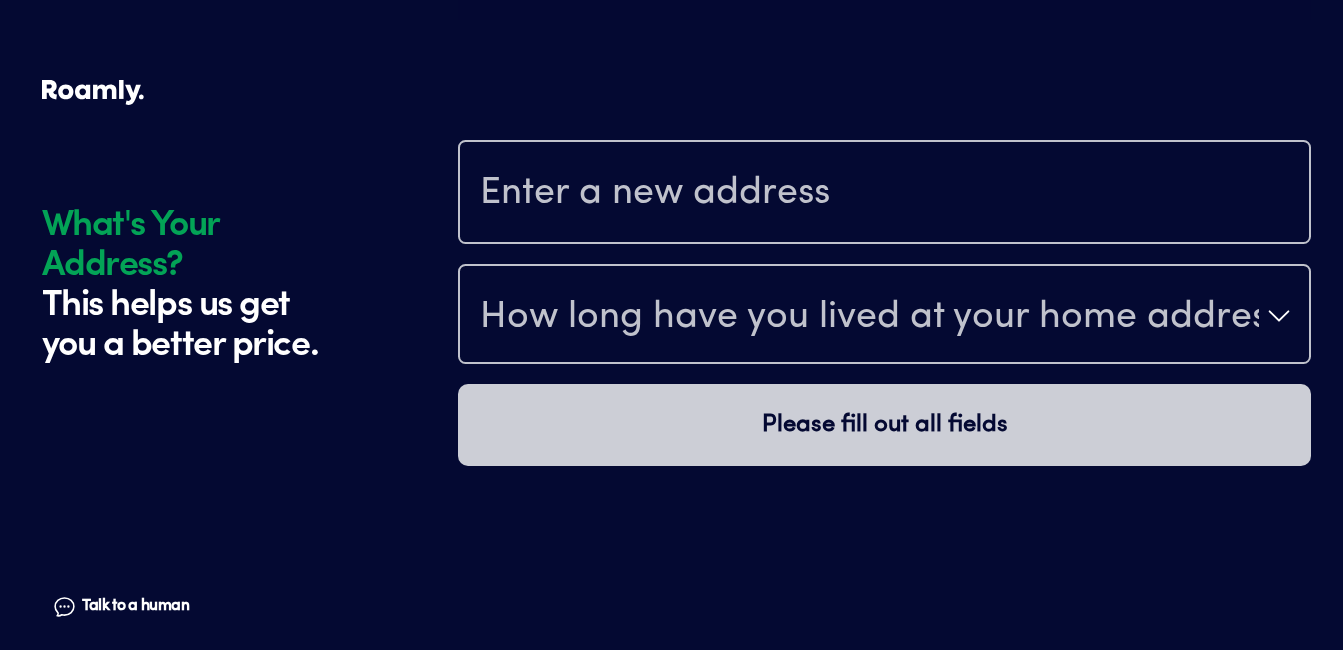 click at bounding box center (884, 194) 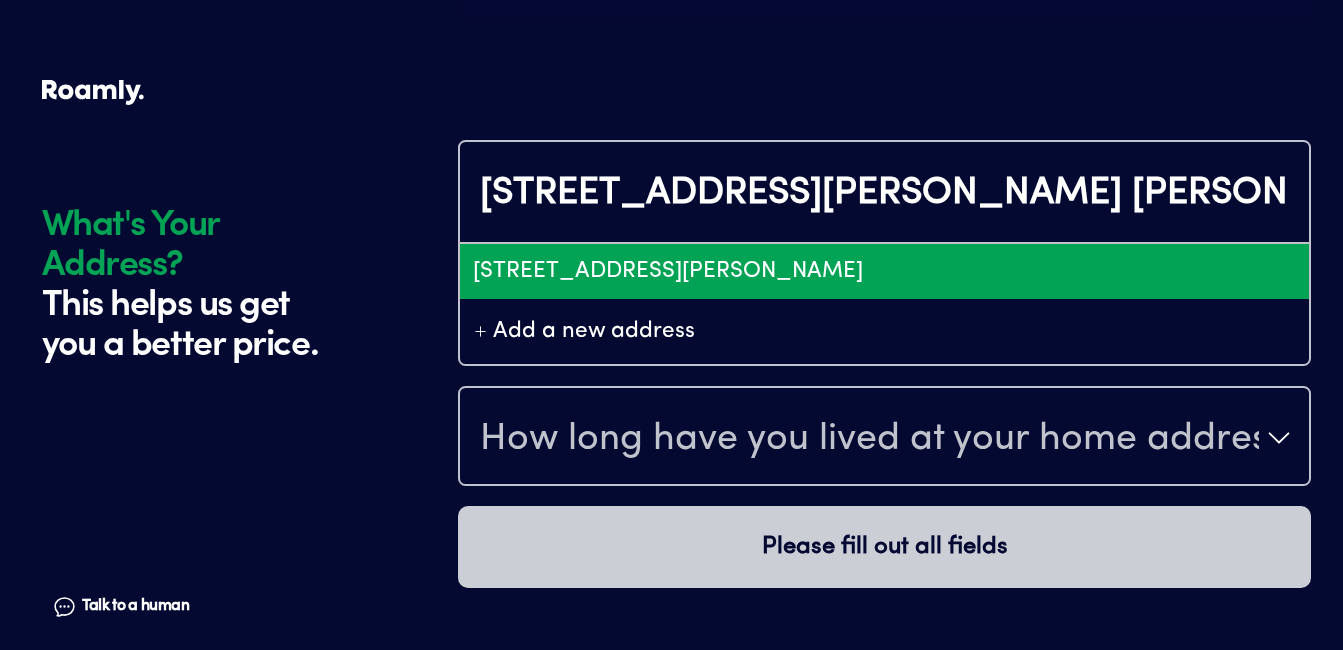 click on "[STREET_ADDRESS][PERSON_NAME]" at bounding box center (884, 271) 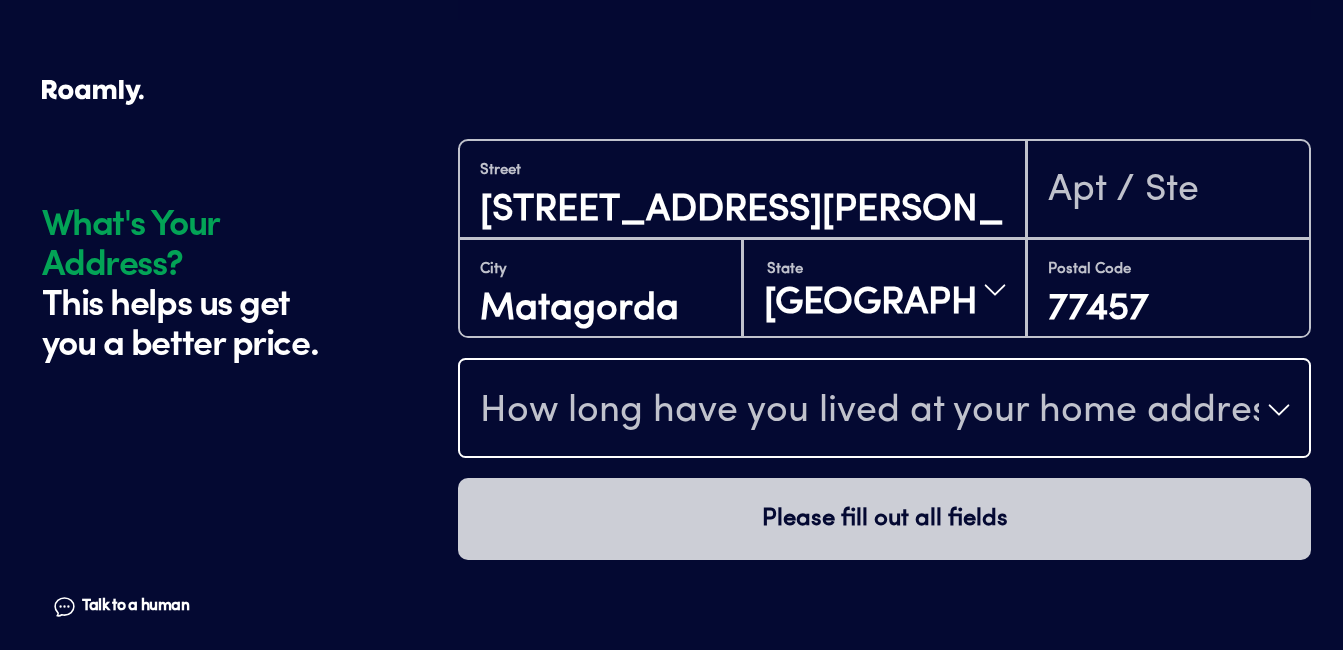 click on "How long have you lived at your home address?" at bounding box center [869, 412] 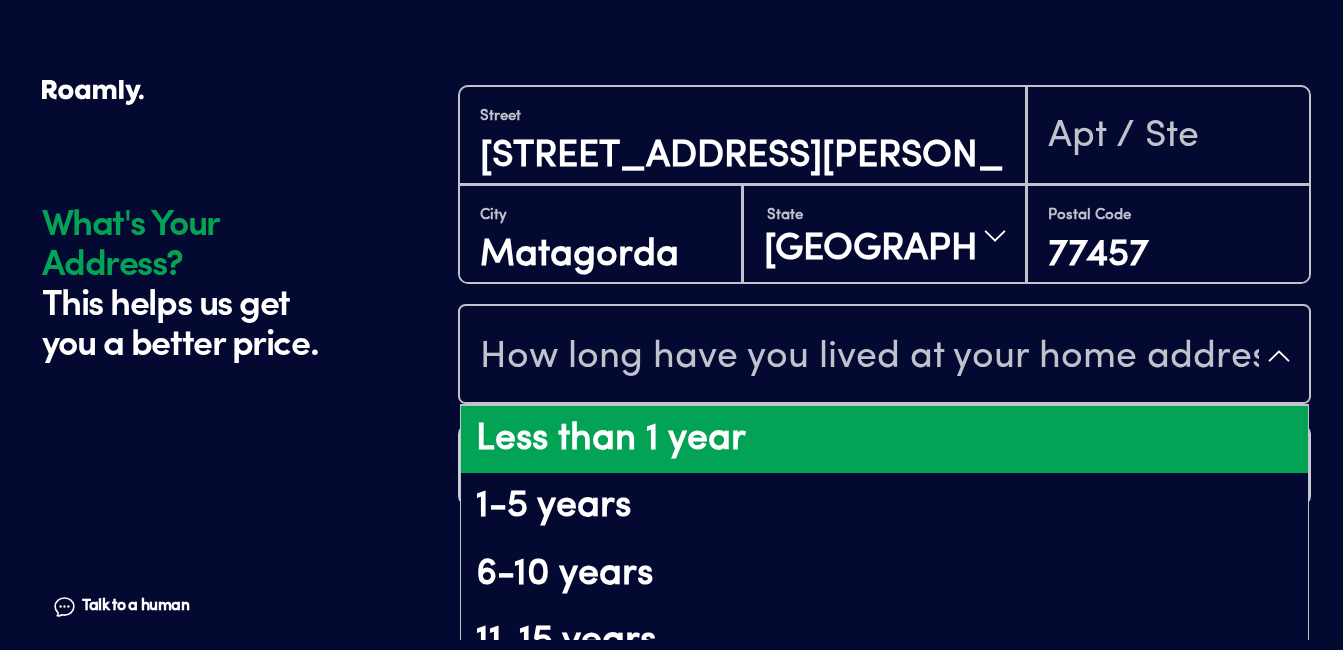 scroll, scrollTop: 100, scrollLeft: 0, axis: vertical 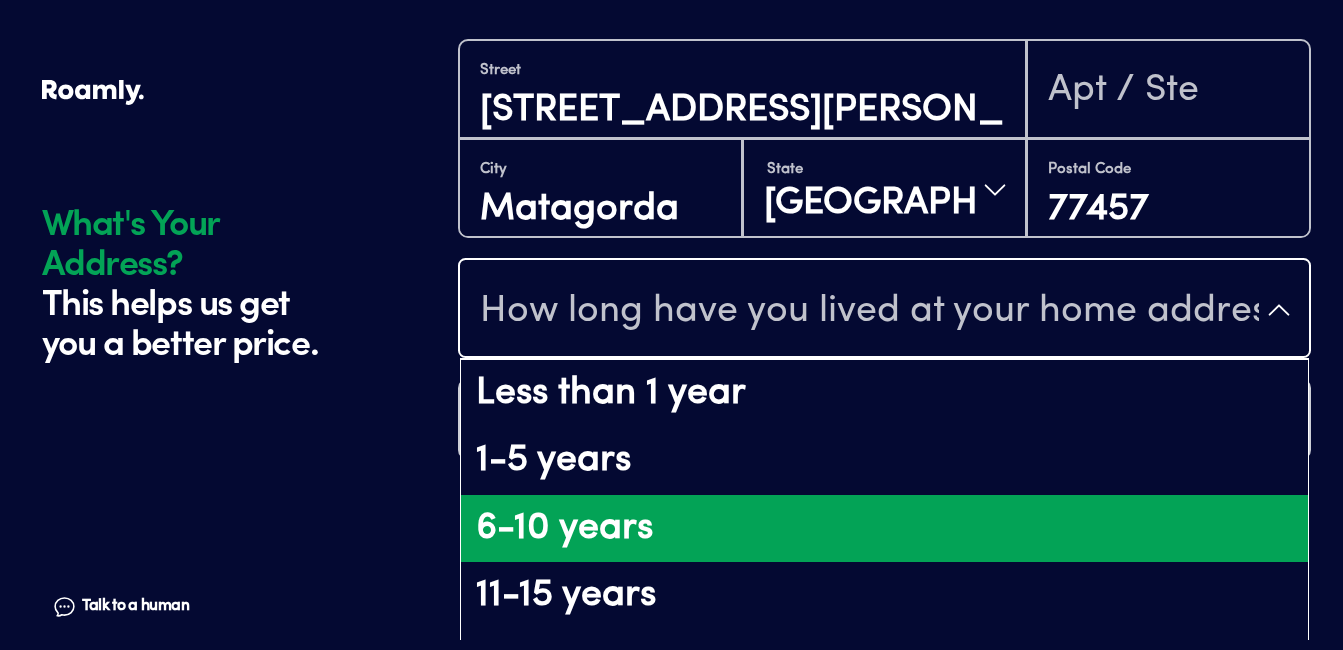 click on "6-10 years" at bounding box center (884, 529) 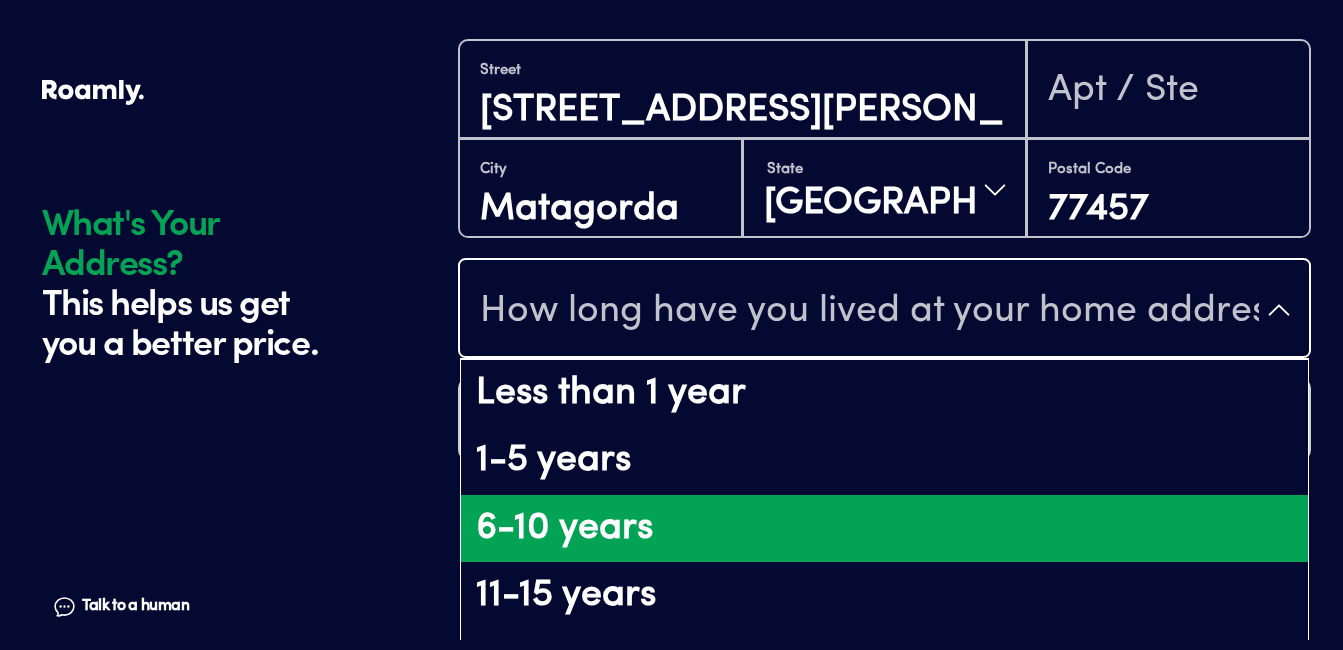scroll, scrollTop: 0, scrollLeft: 0, axis: both 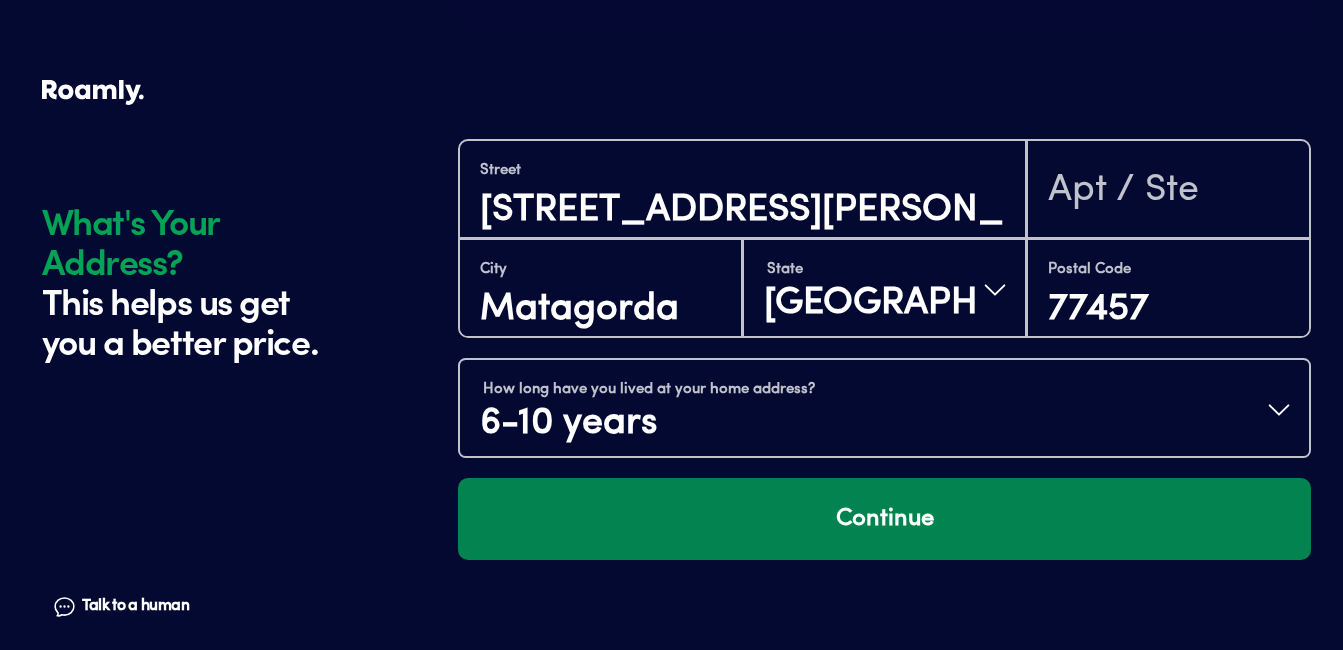 click on "Continue" at bounding box center (884, 519) 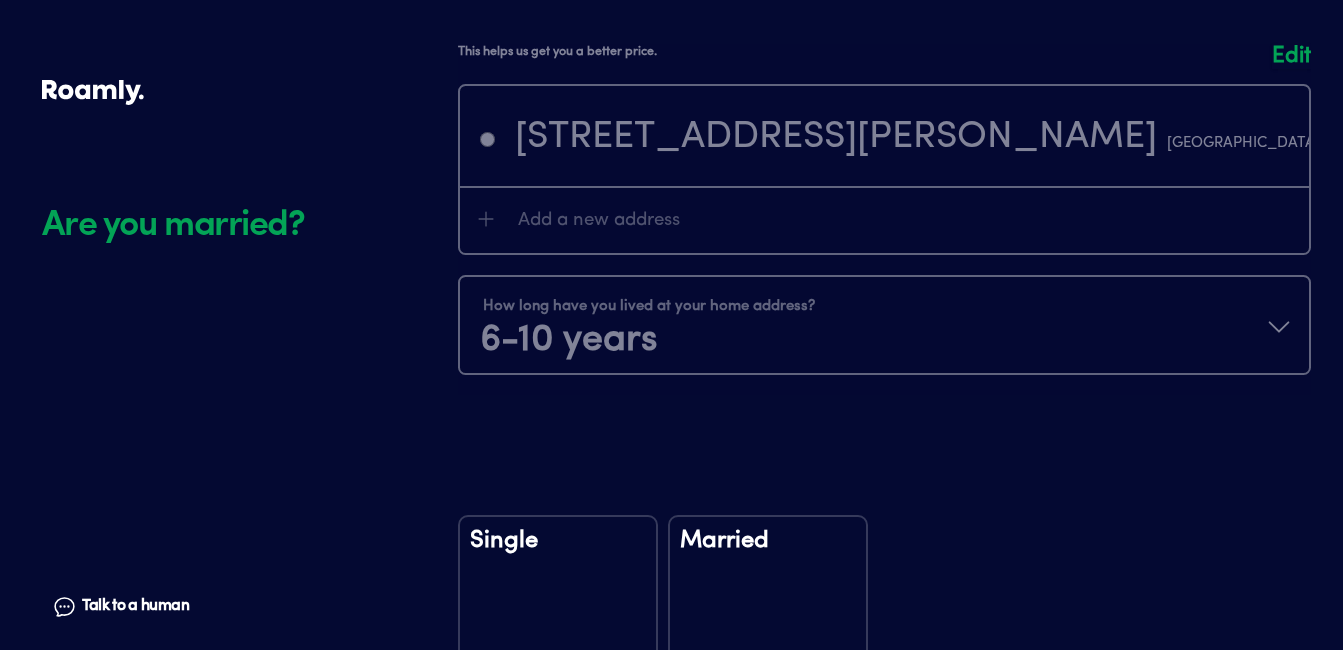 scroll, scrollTop: 1956, scrollLeft: 0, axis: vertical 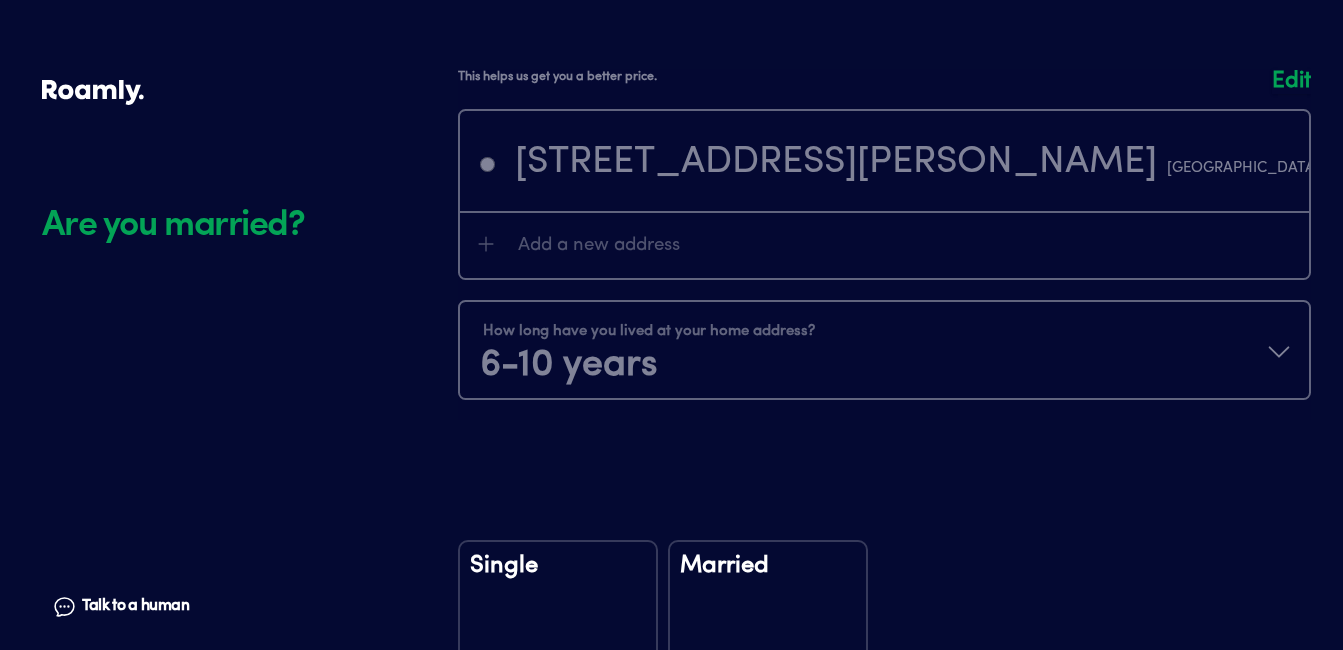 click on "Single" at bounding box center (558, 579) 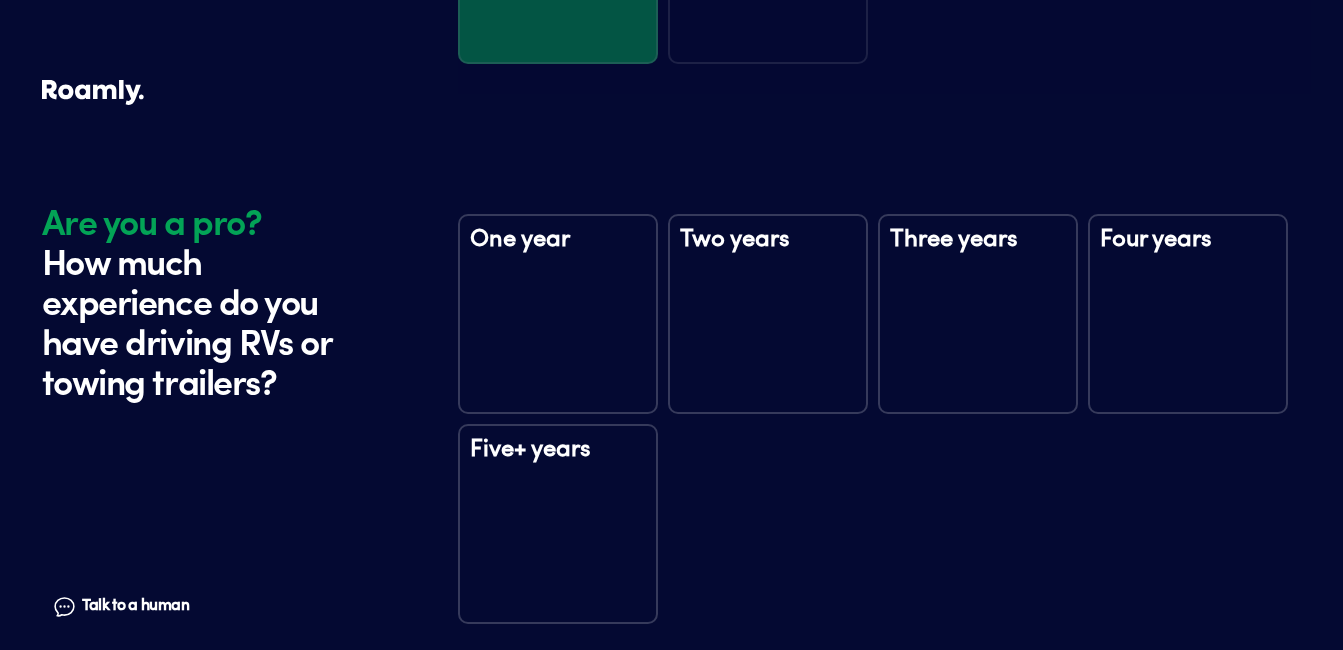 scroll, scrollTop: 2673, scrollLeft: 0, axis: vertical 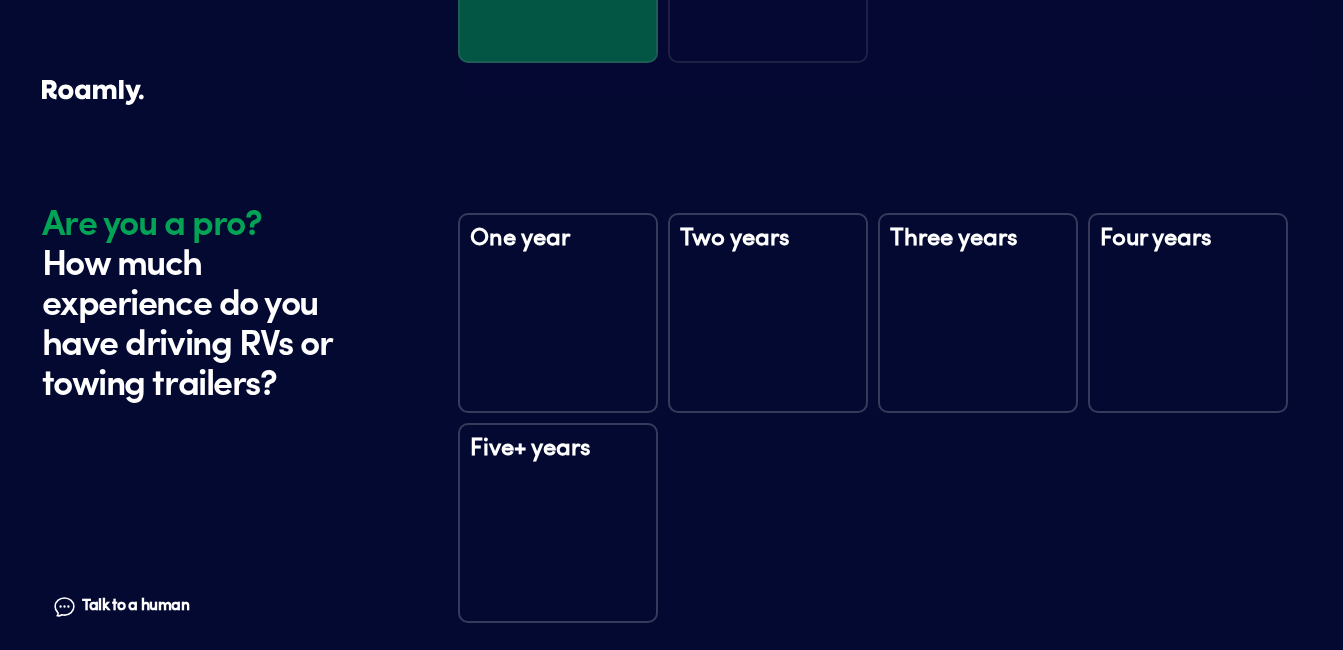 click on "Five+ years" at bounding box center [558, 523] 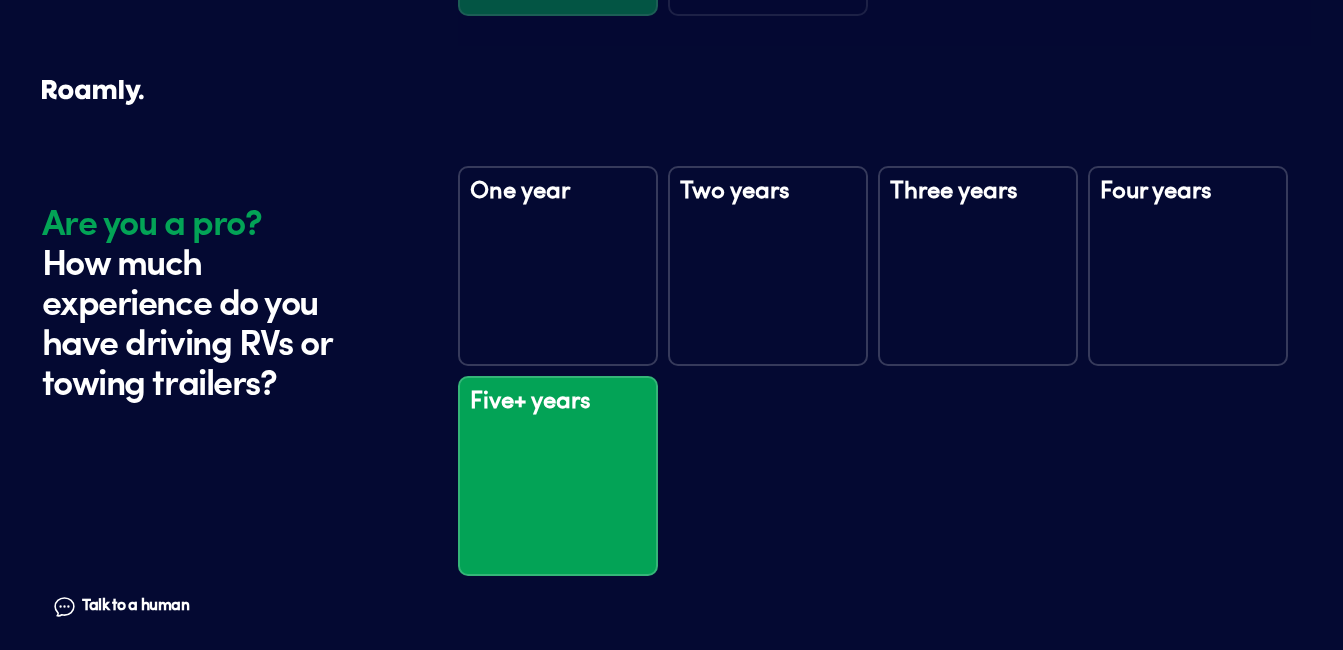 scroll, scrollTop: 2746, scrollLeft: 0, axis: vertical 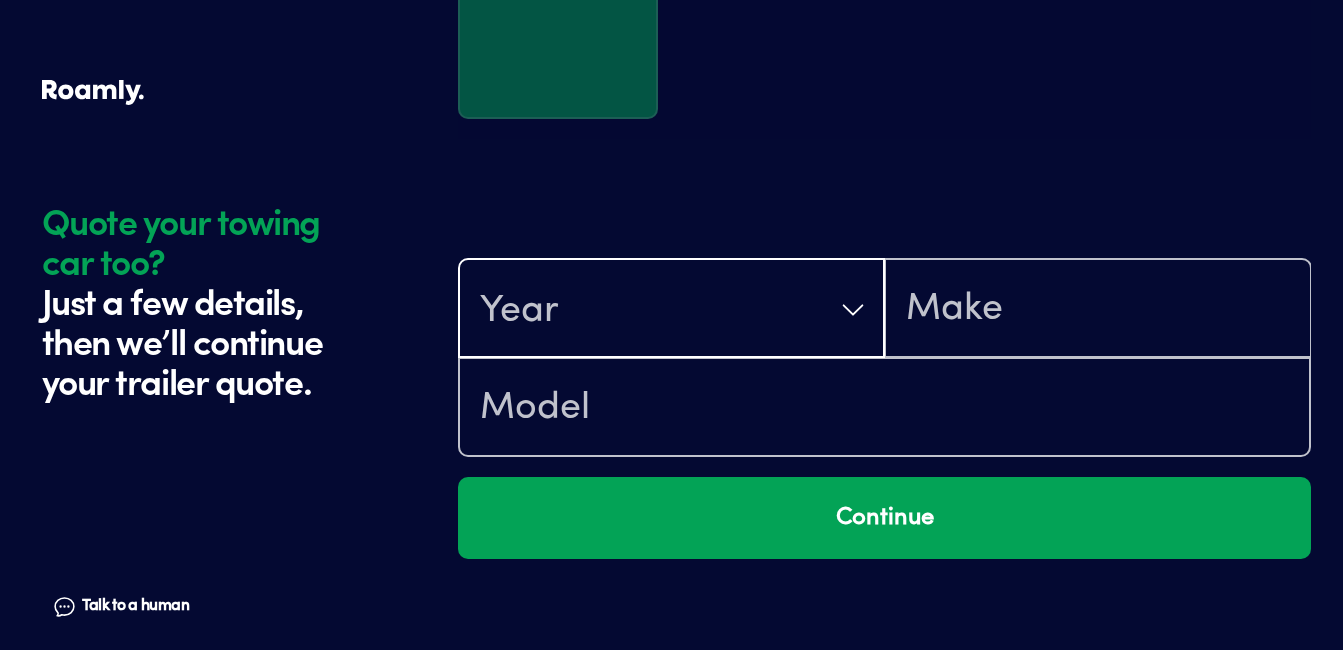 click on "Year" at bounding box center (671, 310) 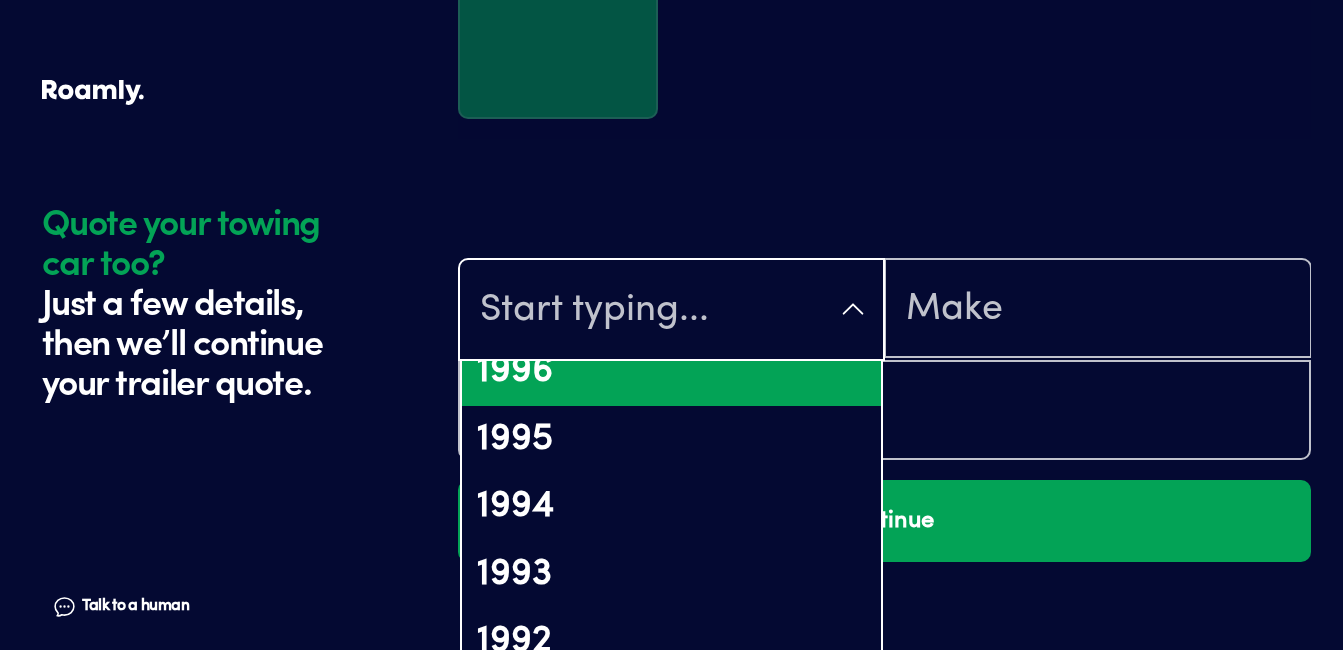 scroll, scrollTop: 2200, scrollLeft: 0, axis: vertical 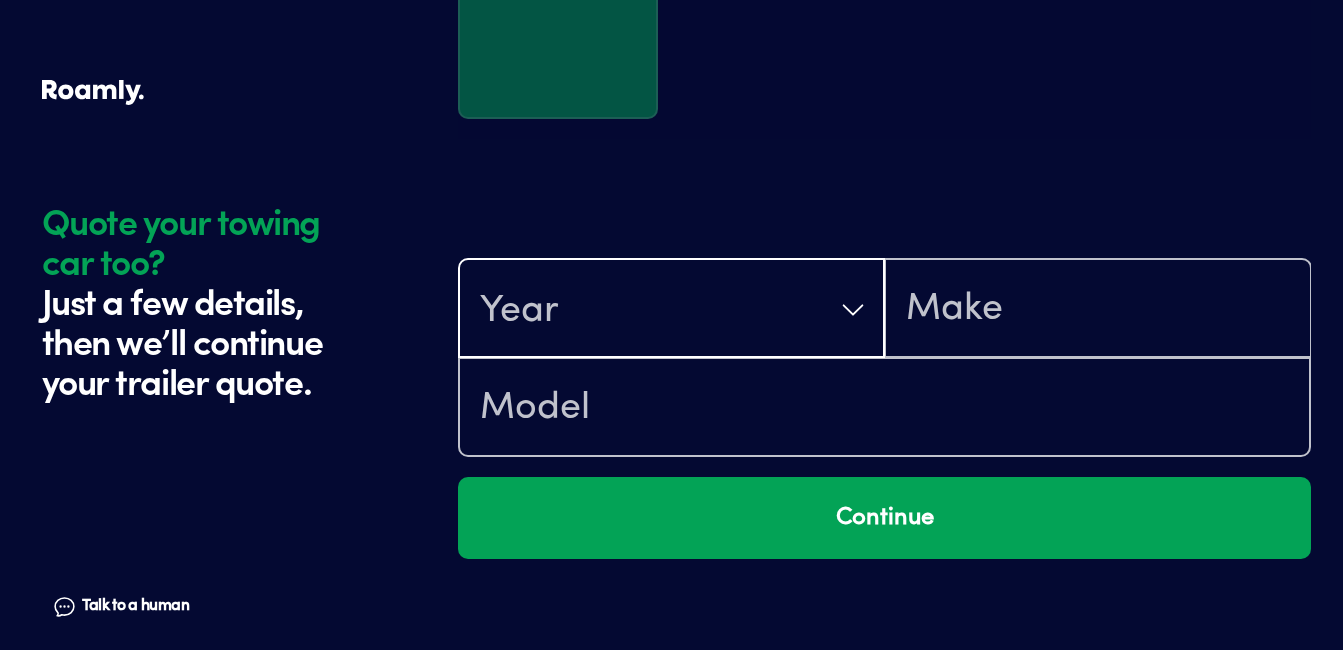 click on "Quote your towing car too? Just a few details, then we’ll continue your trailer quote. Talk to a human Chat" at bounding box center [245, -1224] 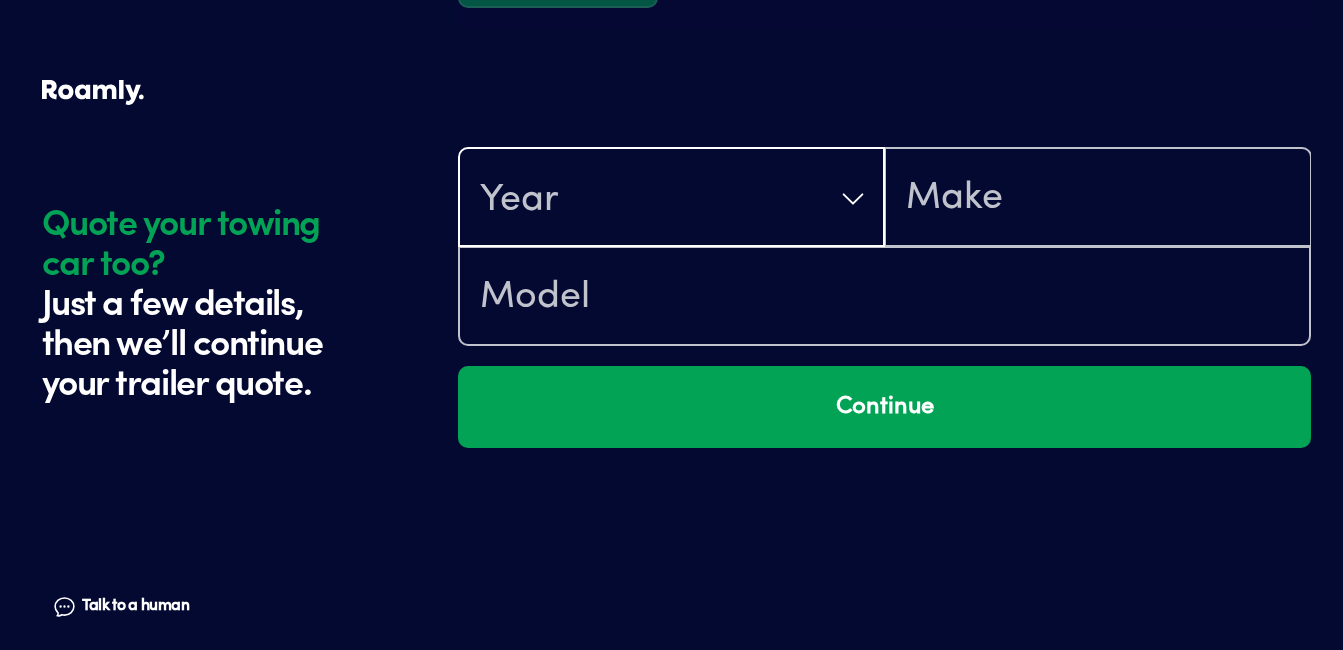 scroll, scrollTop: 3336, scrollLeft: 0, axis: vertical 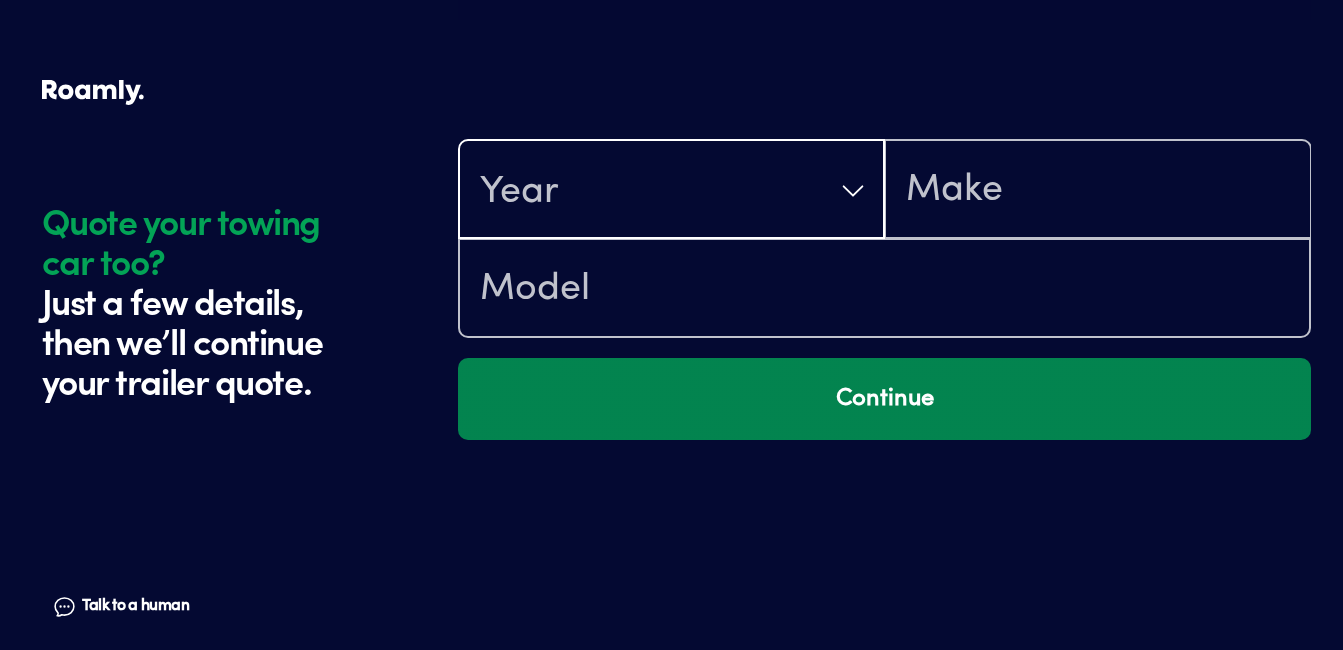 click on "Continue" at bounding box center (884, 399) 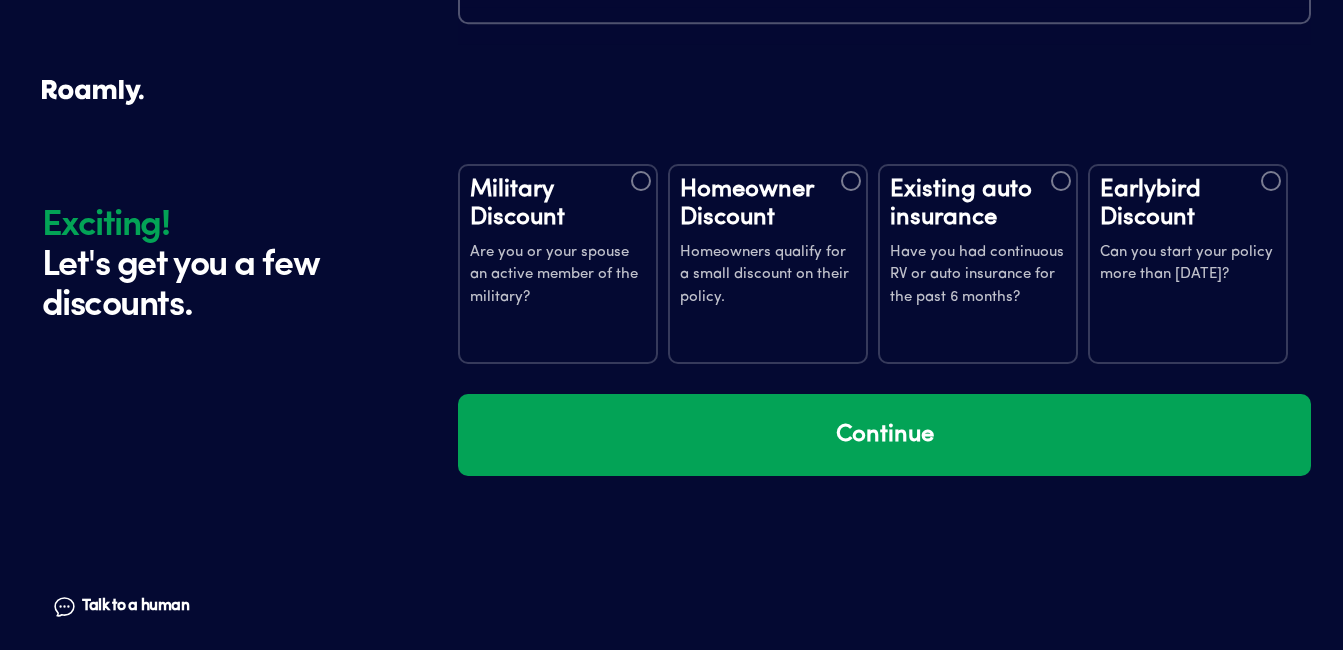 scroll, scrollTop: 3714, scrollLeft: 0, axis: vertical 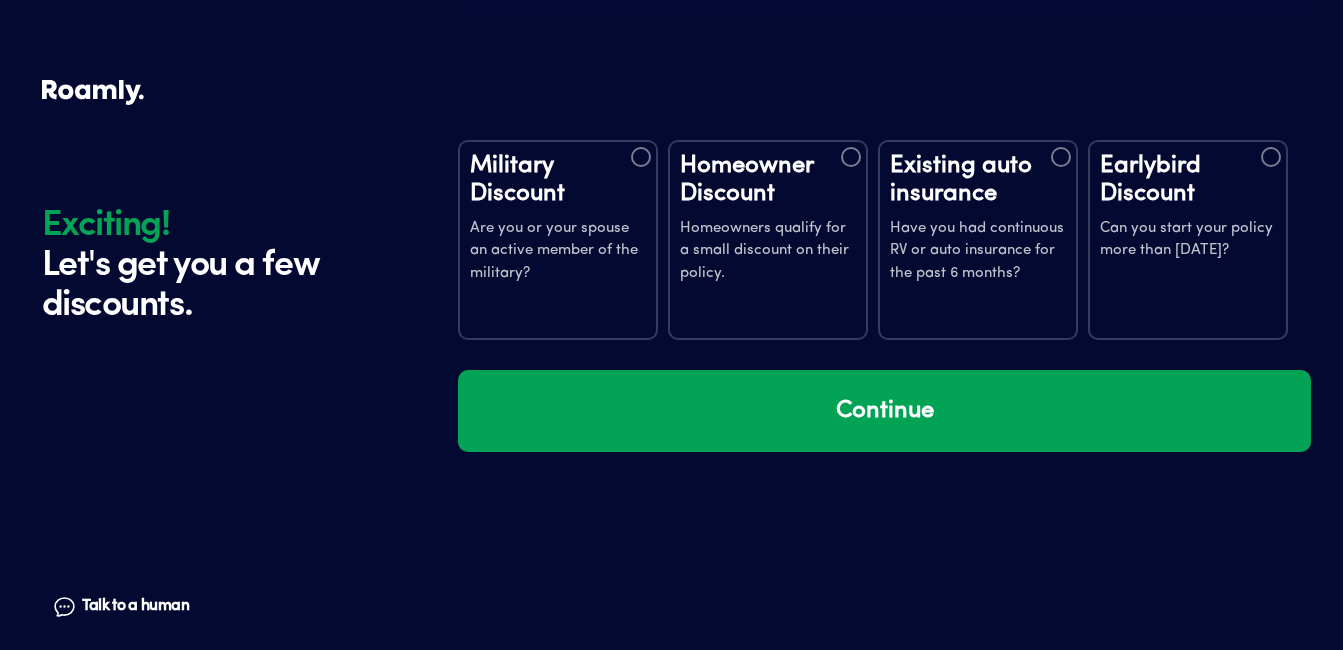 click at bounding box center (1271, 157) 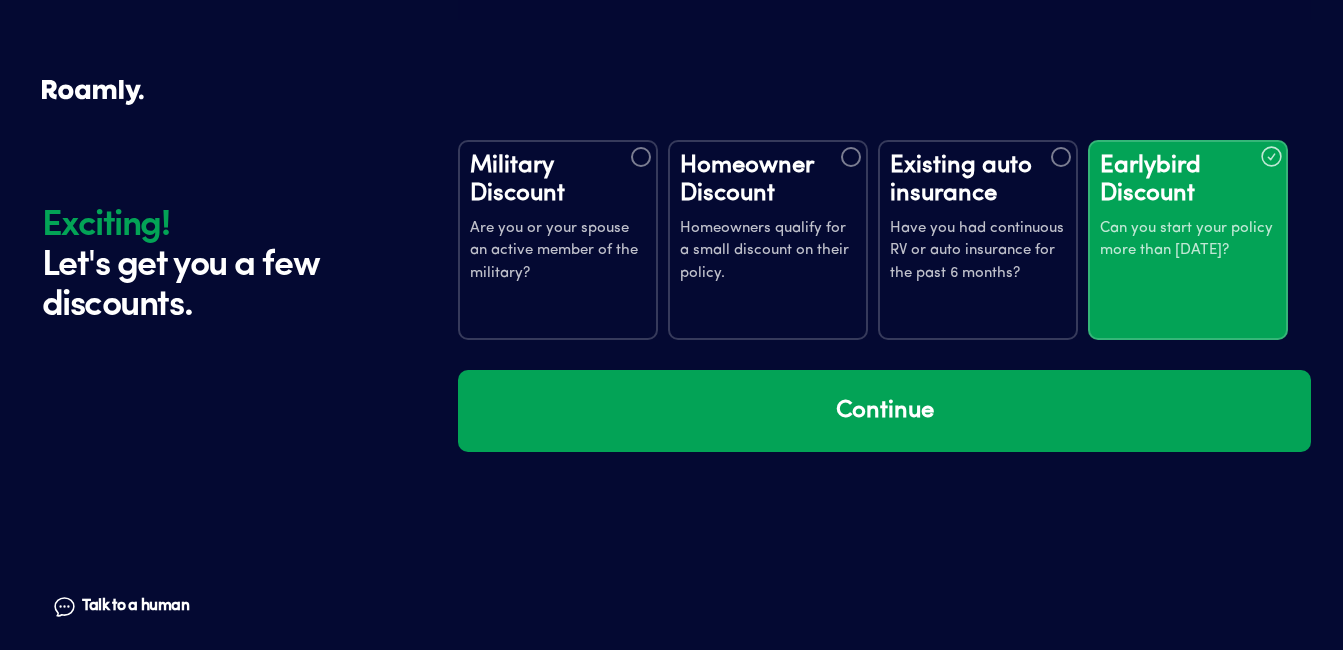 click at bounding box center [1061, 157] 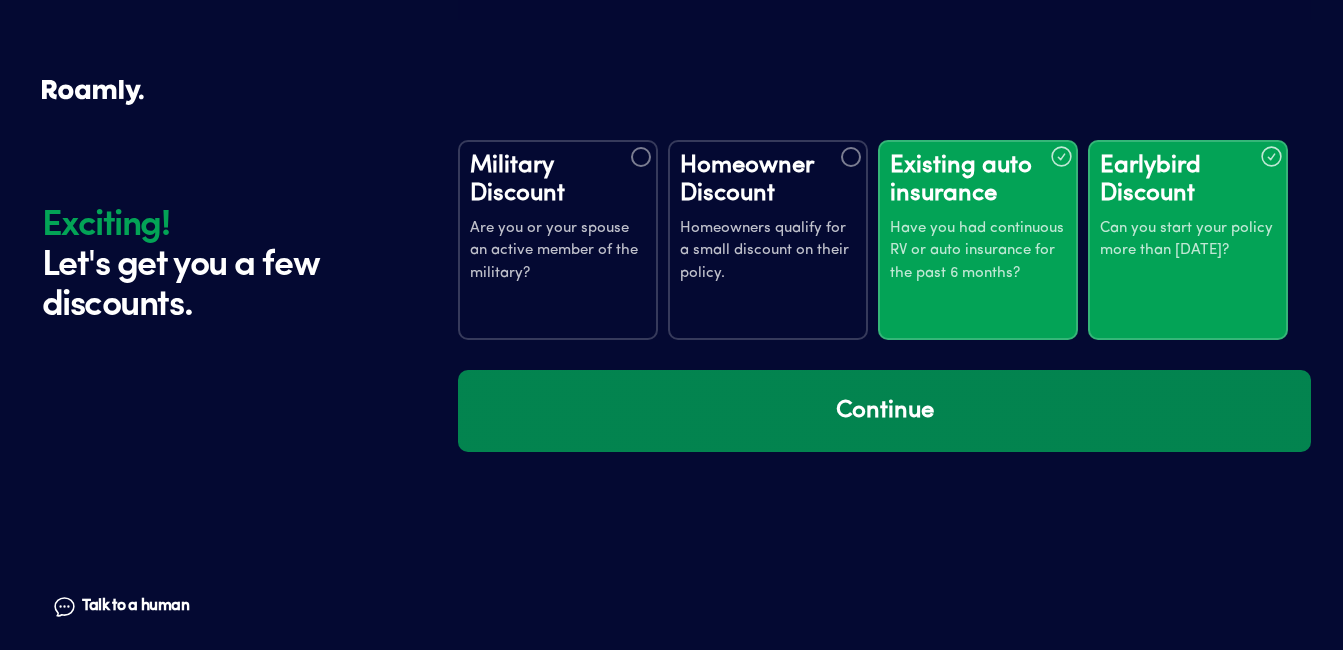 click on "Continue" at bounding box center (884, 411) 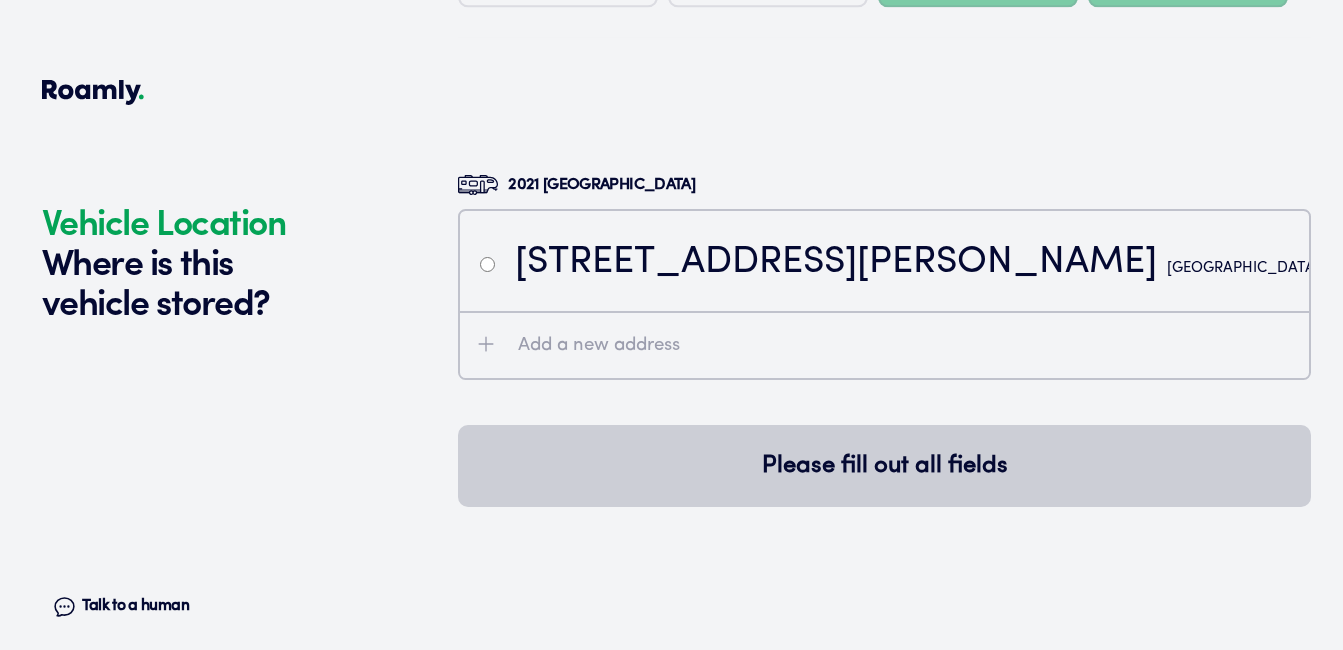 scroll, scrollTop: 4104, scrollLeft: 0, axis: vertical 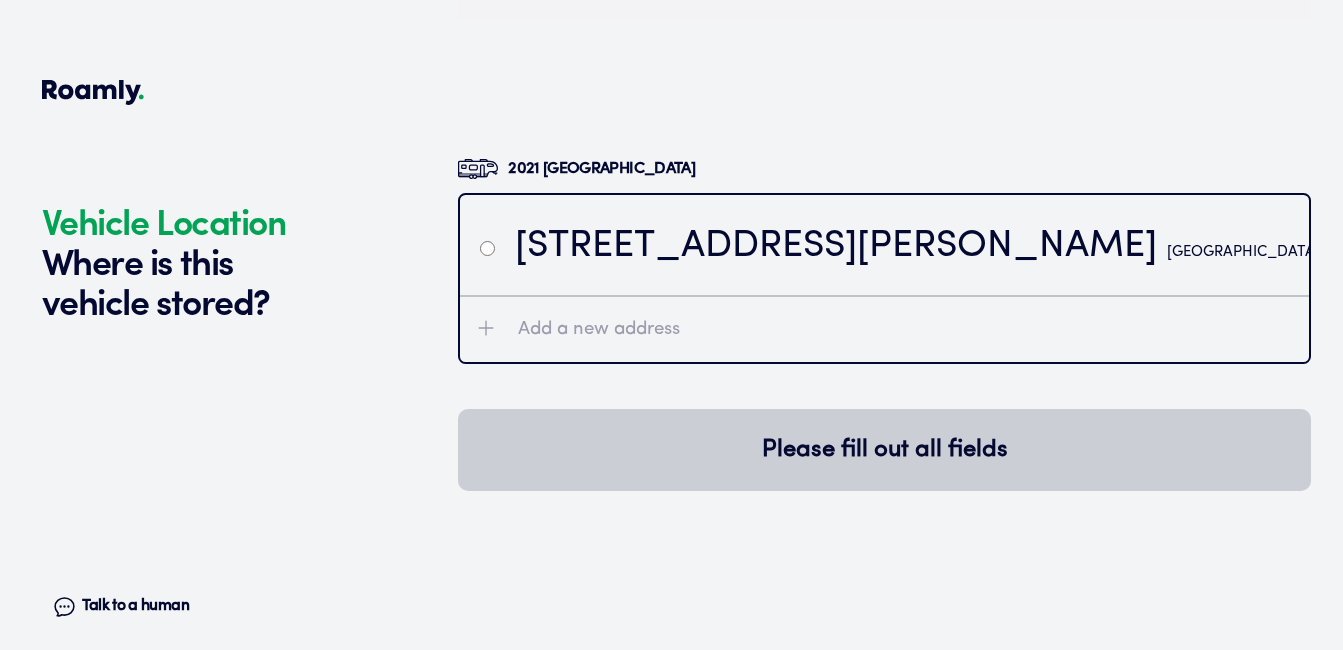 click at bounding box center (487, 248) 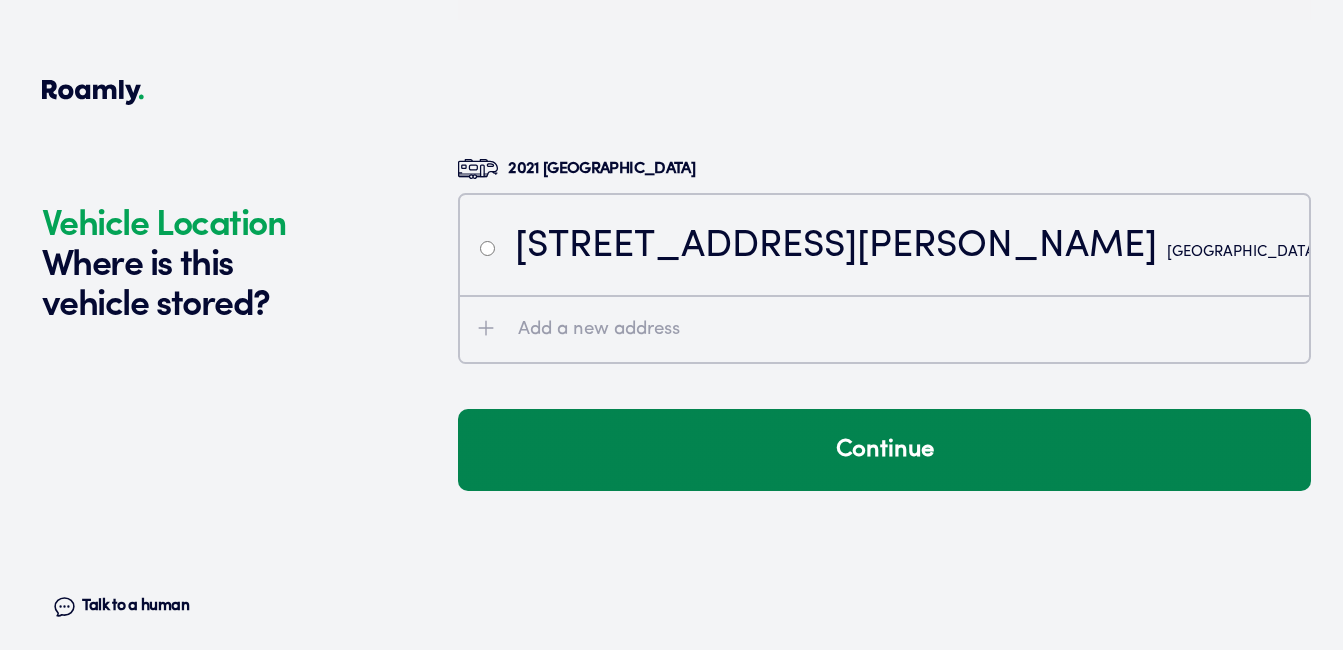 click on "Continue" at bounding box center (884, 450) 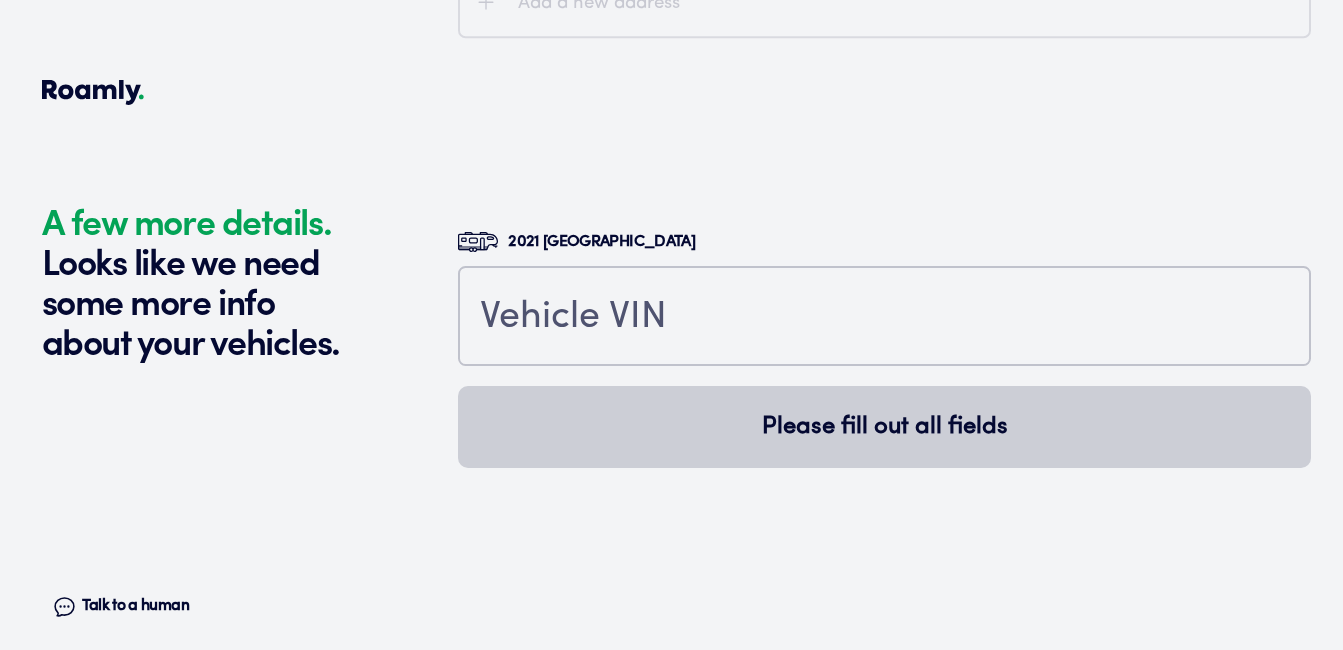 scroll, scrollTop: 4543, scrollLeft: 0, axis: vertical 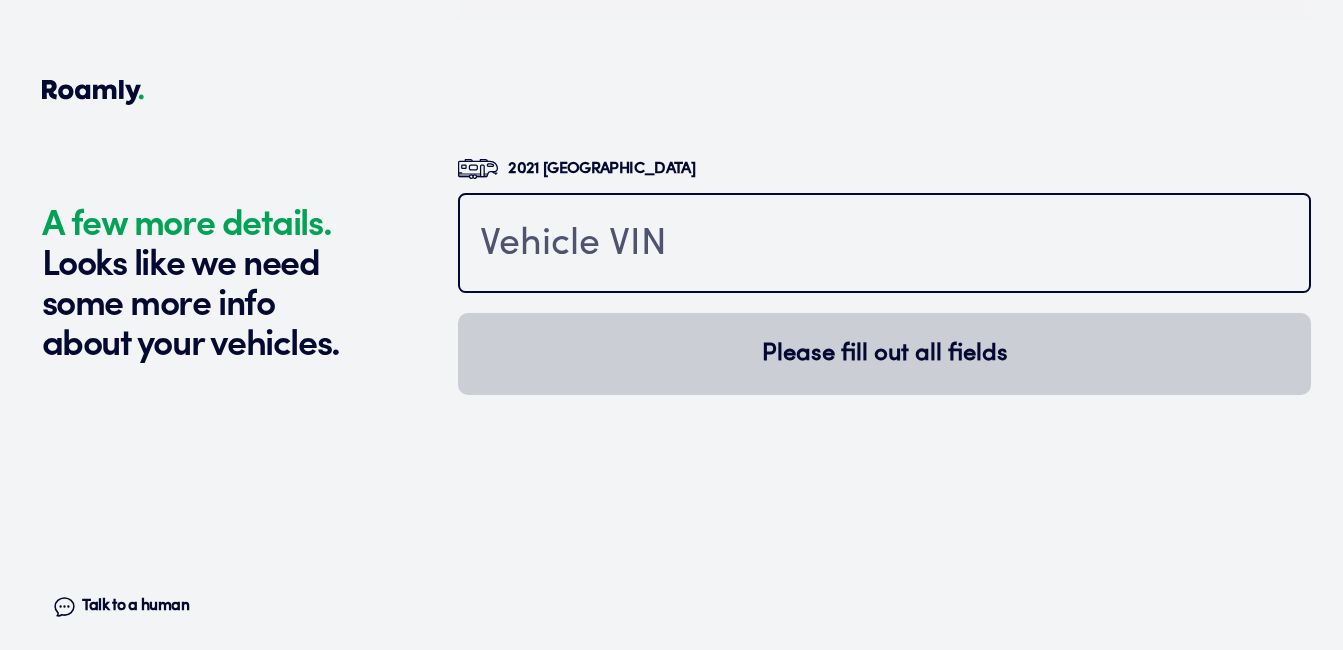 click at bounding box center (884, 245) 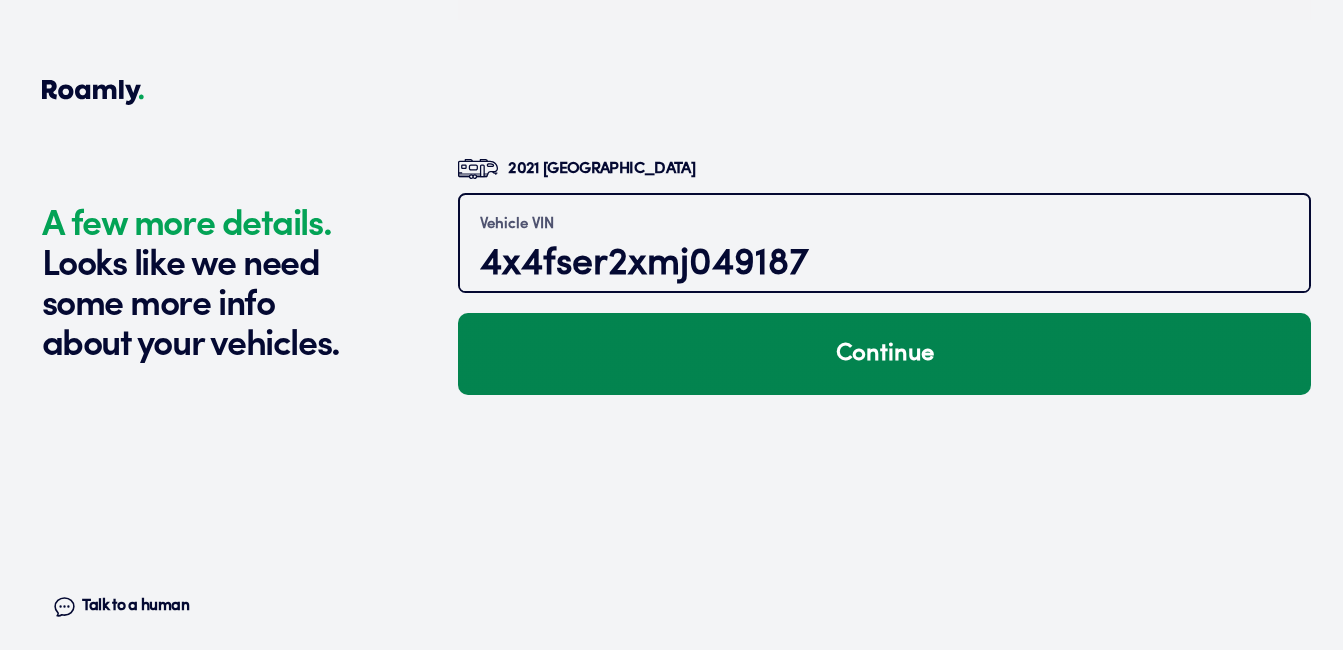 type on "4x4fser2xmj049187" 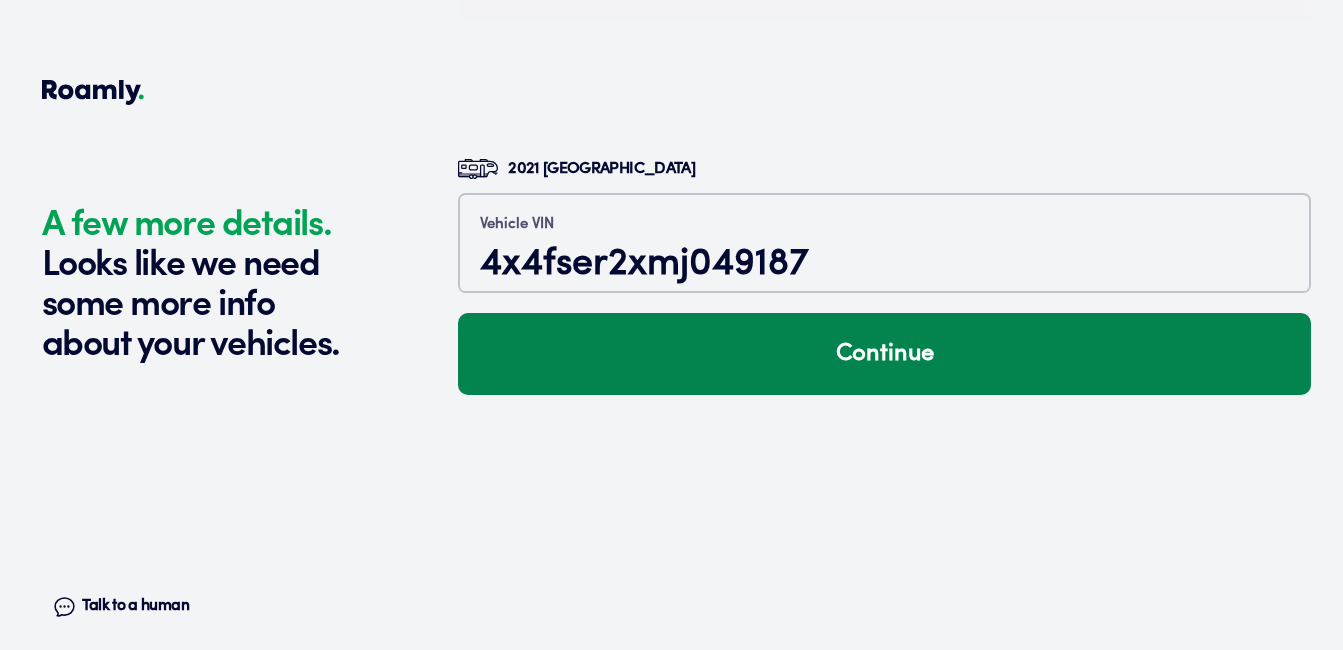 click on "Continue" at bounding box center [884, 354] 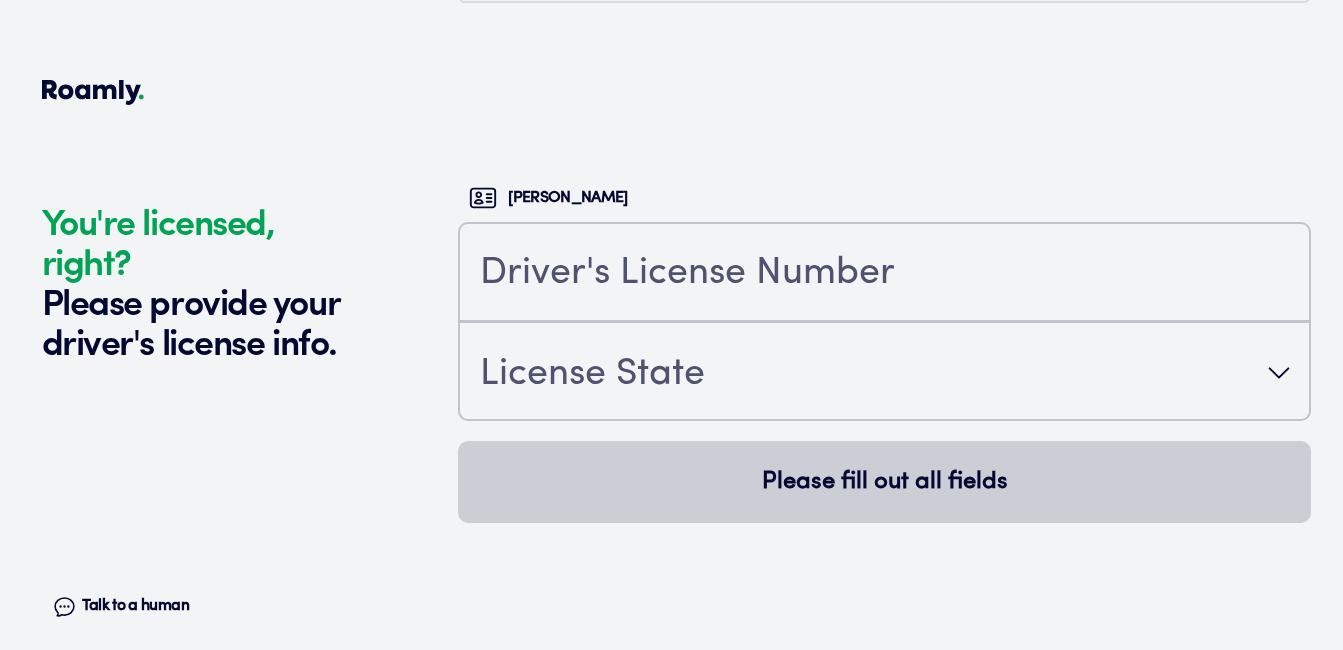 scroll, scrollTop: 4886, scrollLeft: 0, axis: vertical 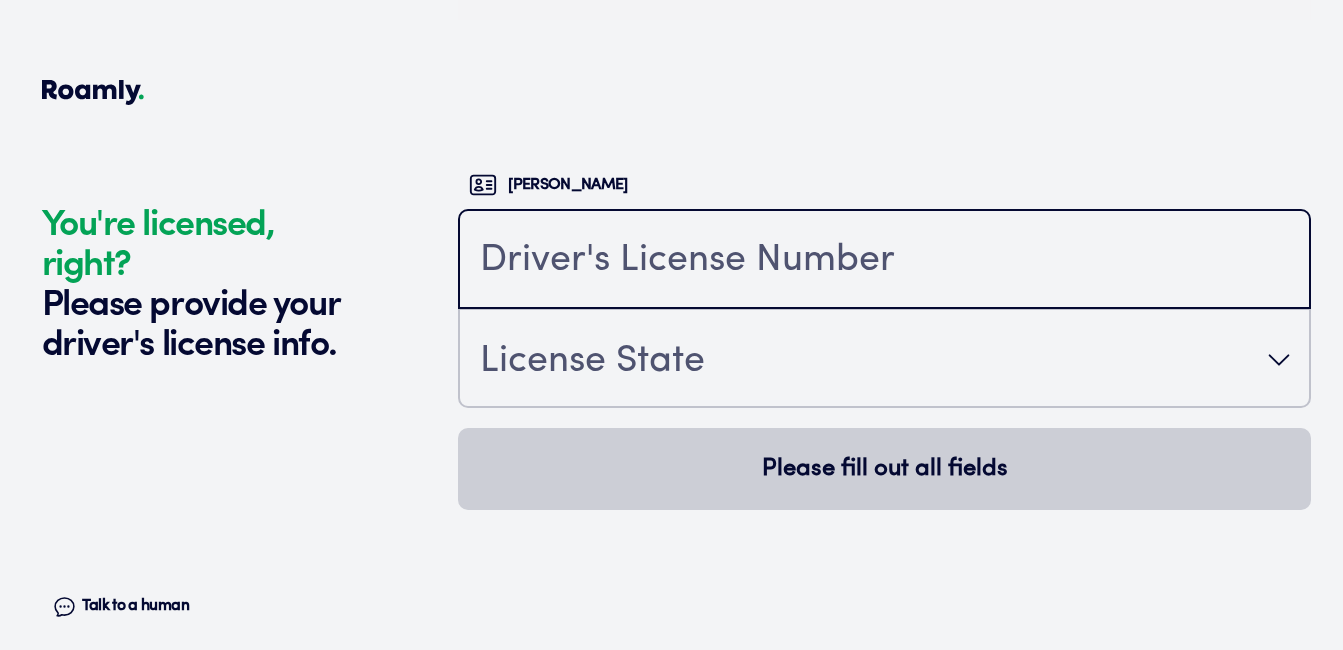 click at bounding box center (884, 261) 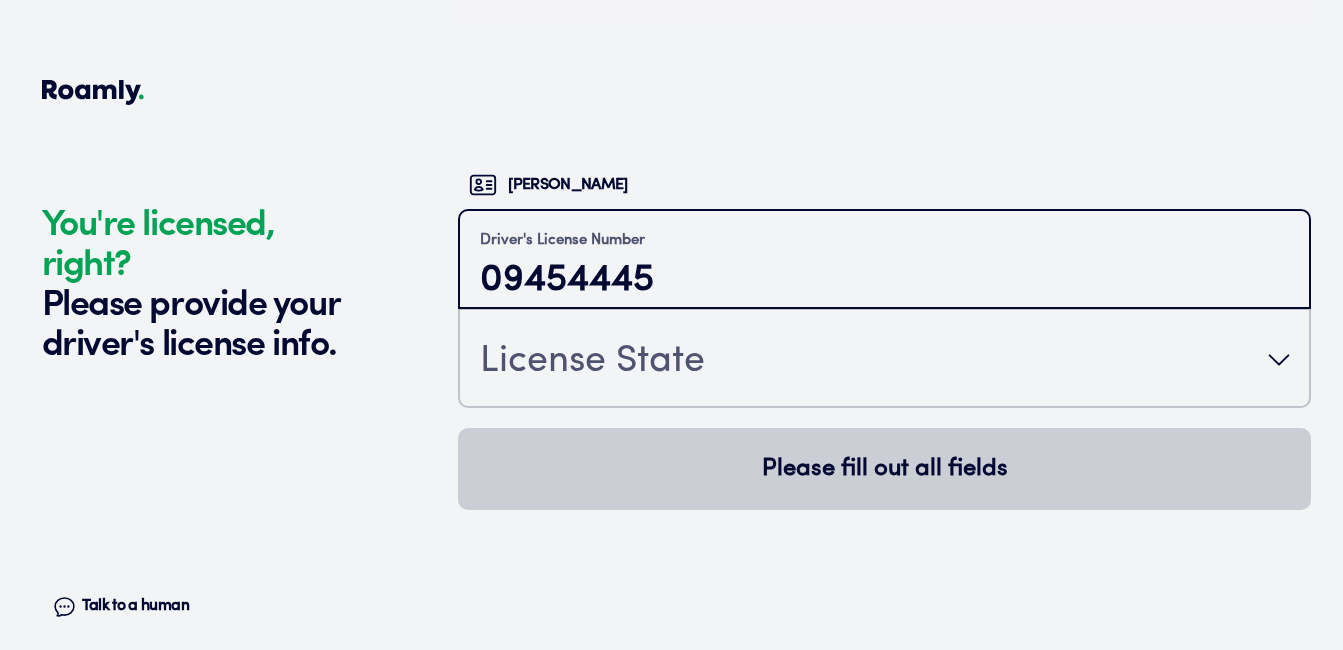type on "09454445" 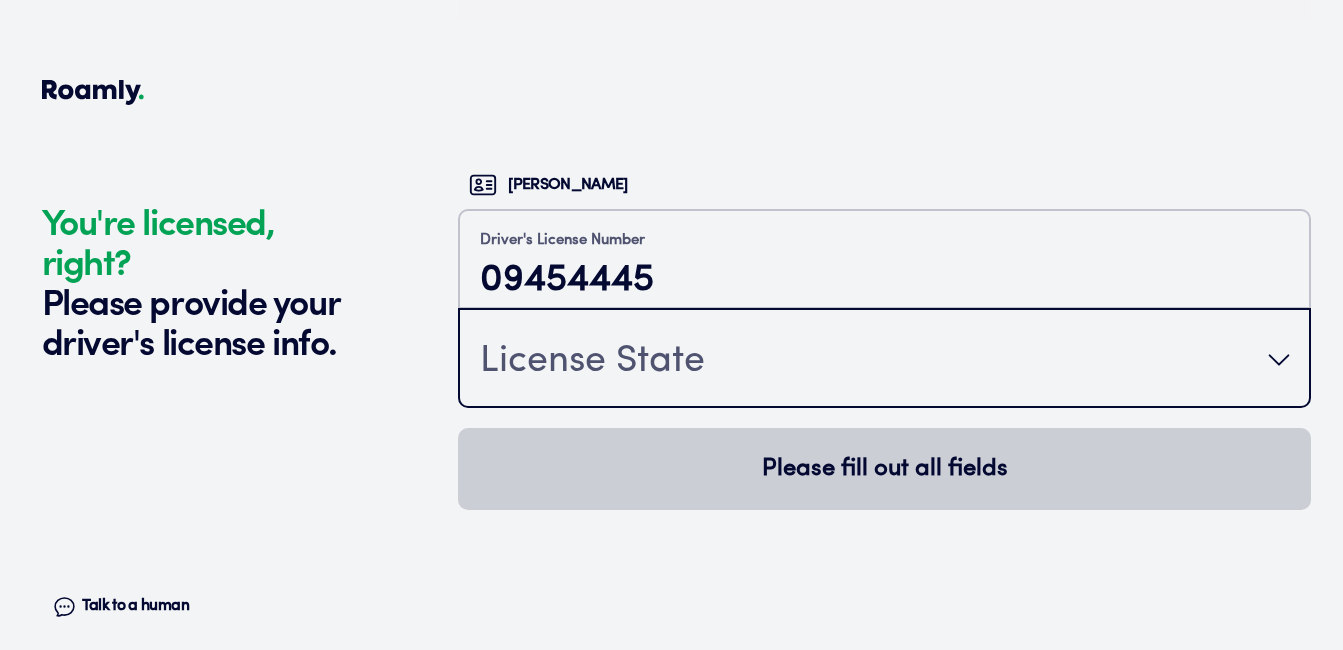click on "License State" at bounding box center [884, 360] 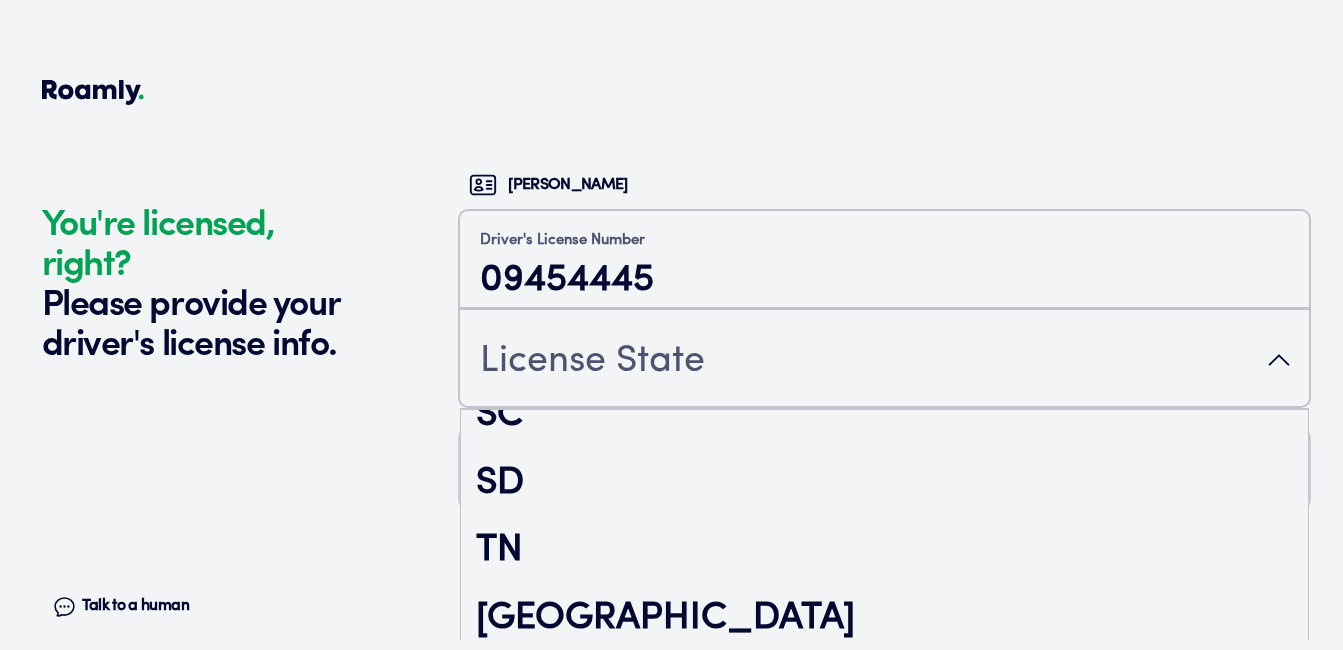 scroll, scrollTop: 3300, scrollLeft: 0, axis: vertical 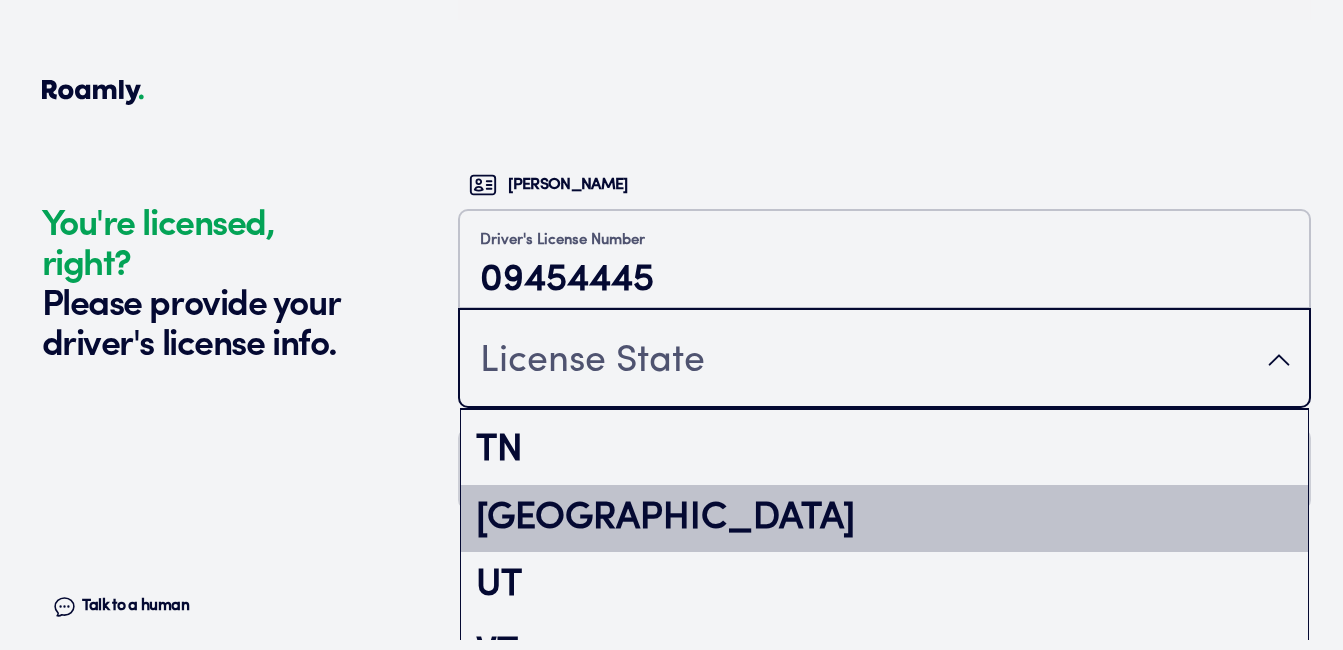 click on "[GEOGRAPHIC_DATA]" at bounding box center (884, 519) 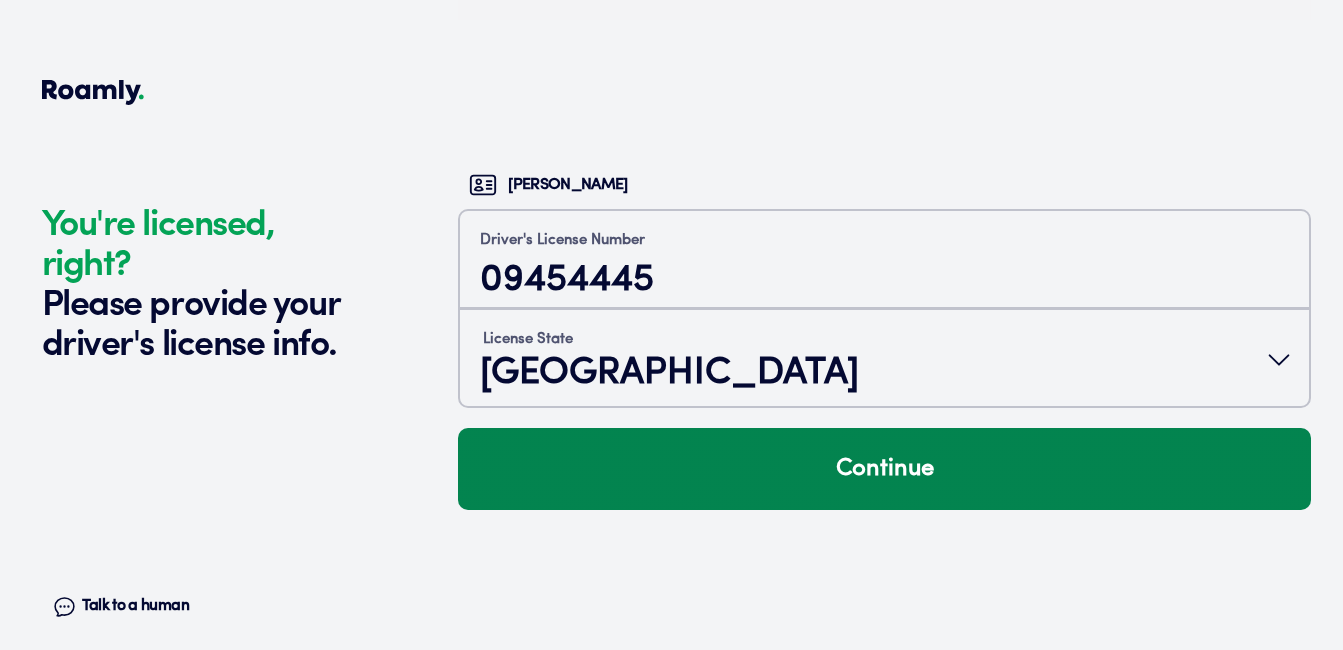 click on "Continue" at bounding box center [884, 469] 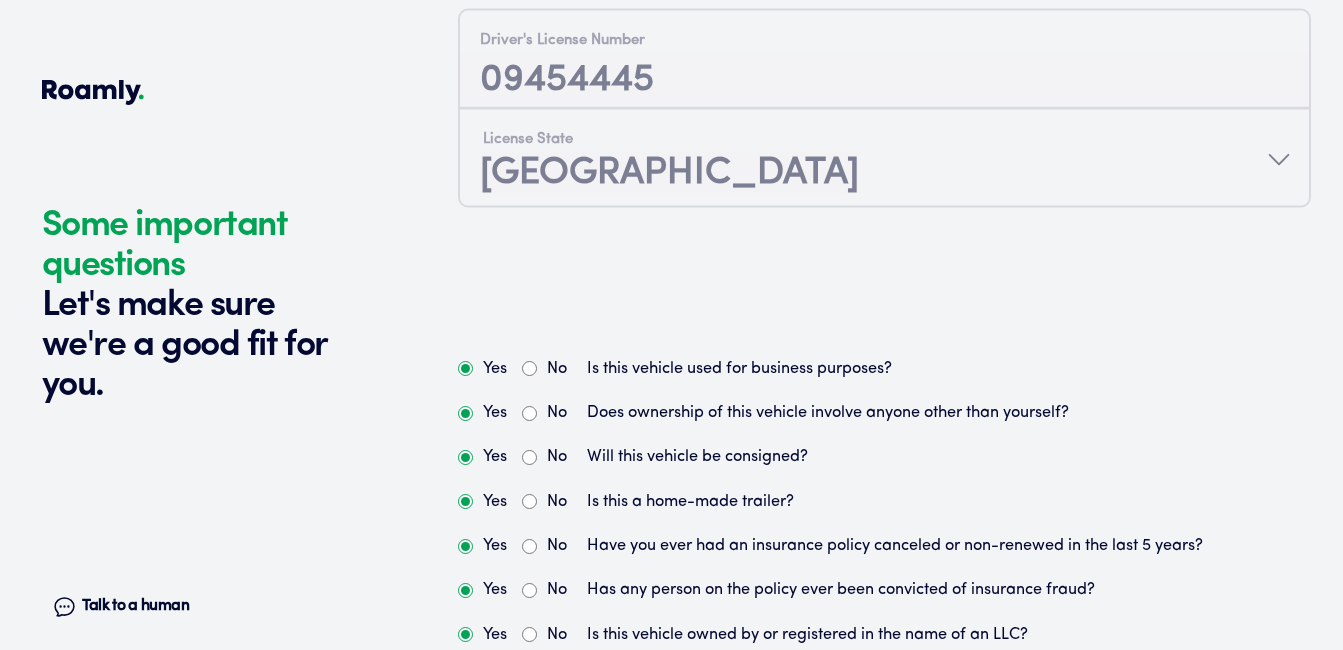 scroll, scrollTop: 5344, scrollLeft: 0, axis: vertical 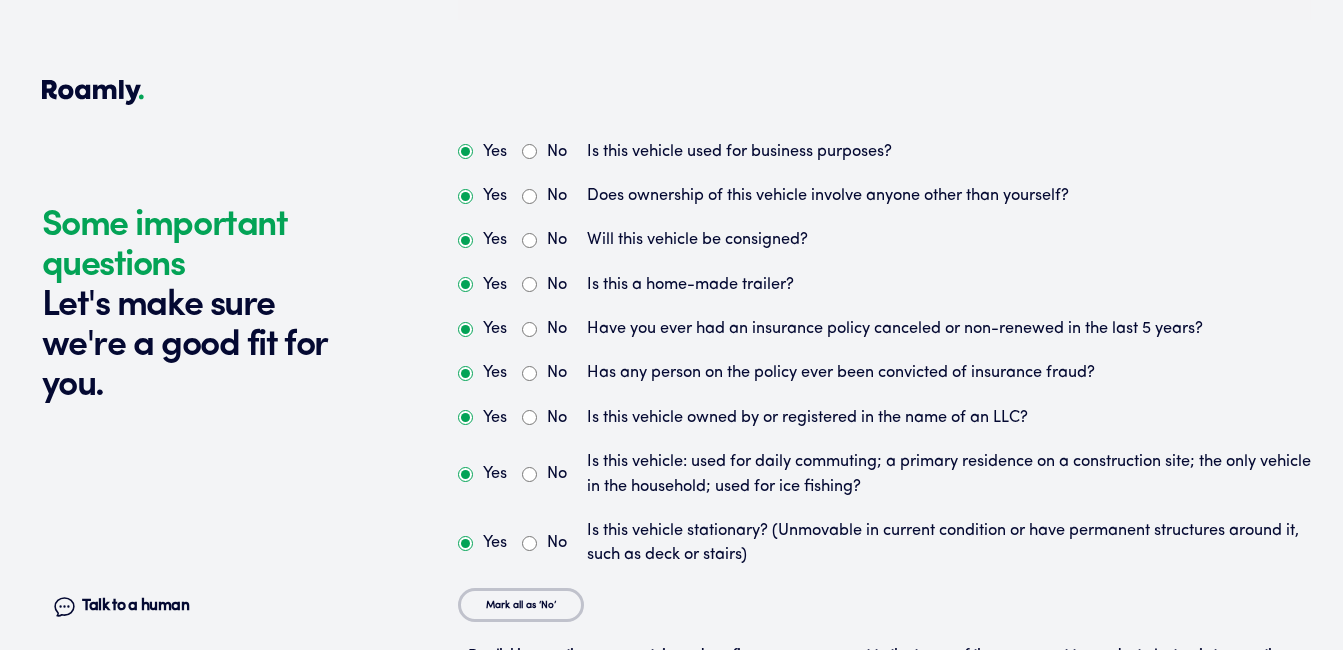 click on "No" at bounding box center (529, 151) 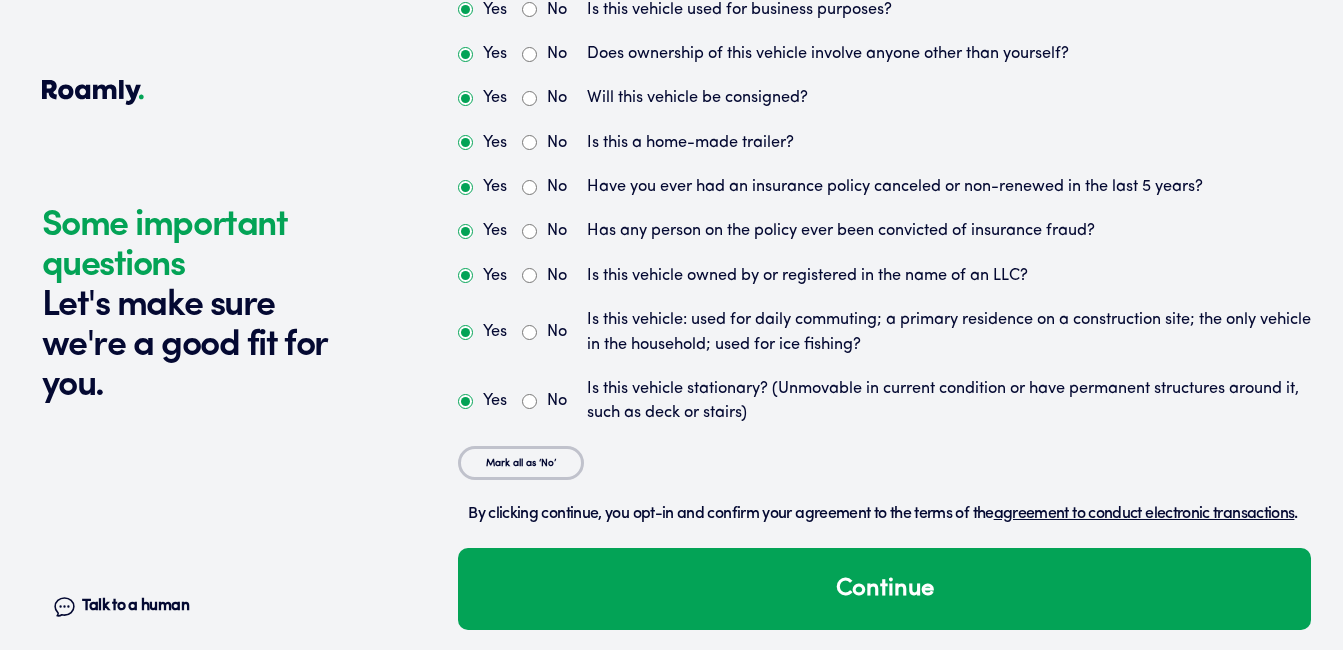 scroll, scrollTop: 5524, scrollLeft: 0, axis: vertical 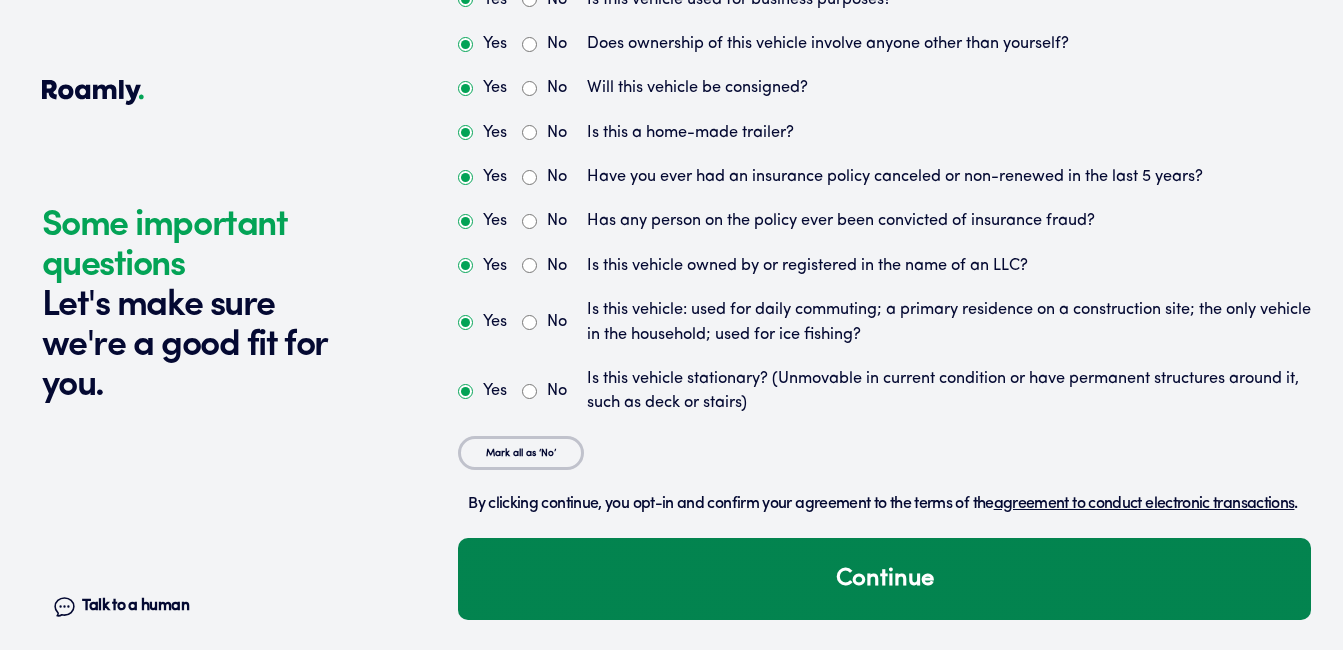 click on "Continue" at bounding box center (884, 579) 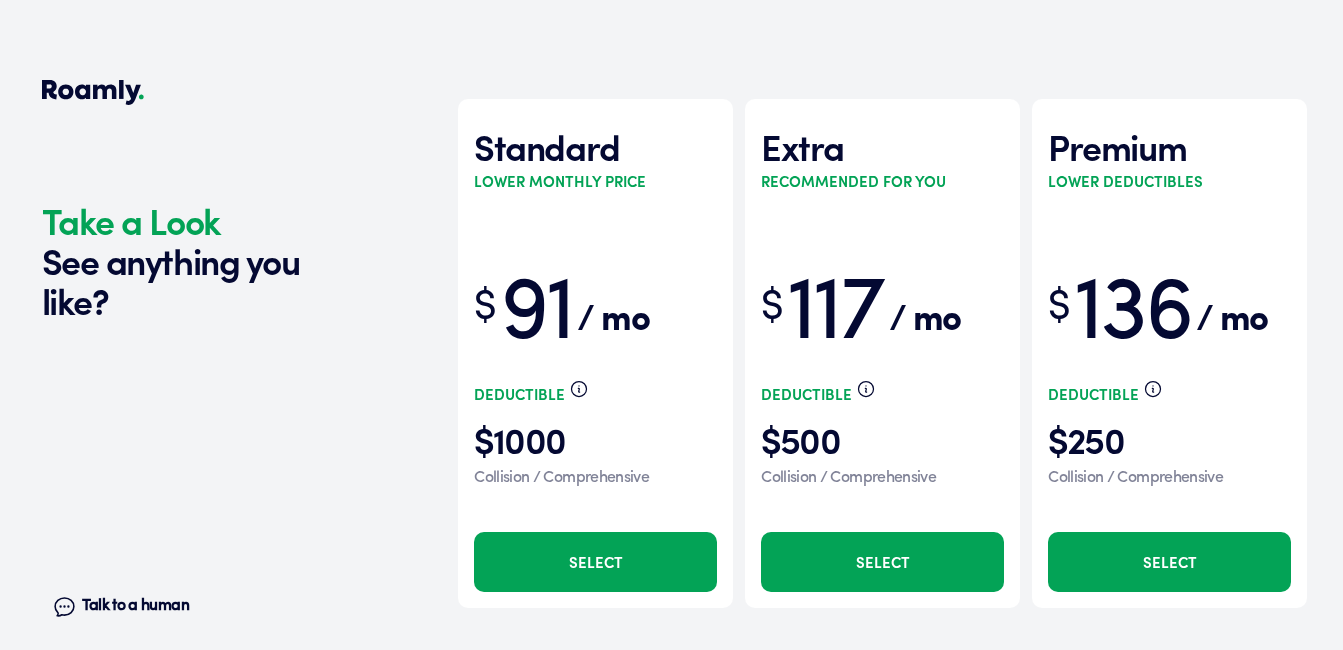 scroll, scrollTop: 6136, scrollLeft: 0, axis: vertical 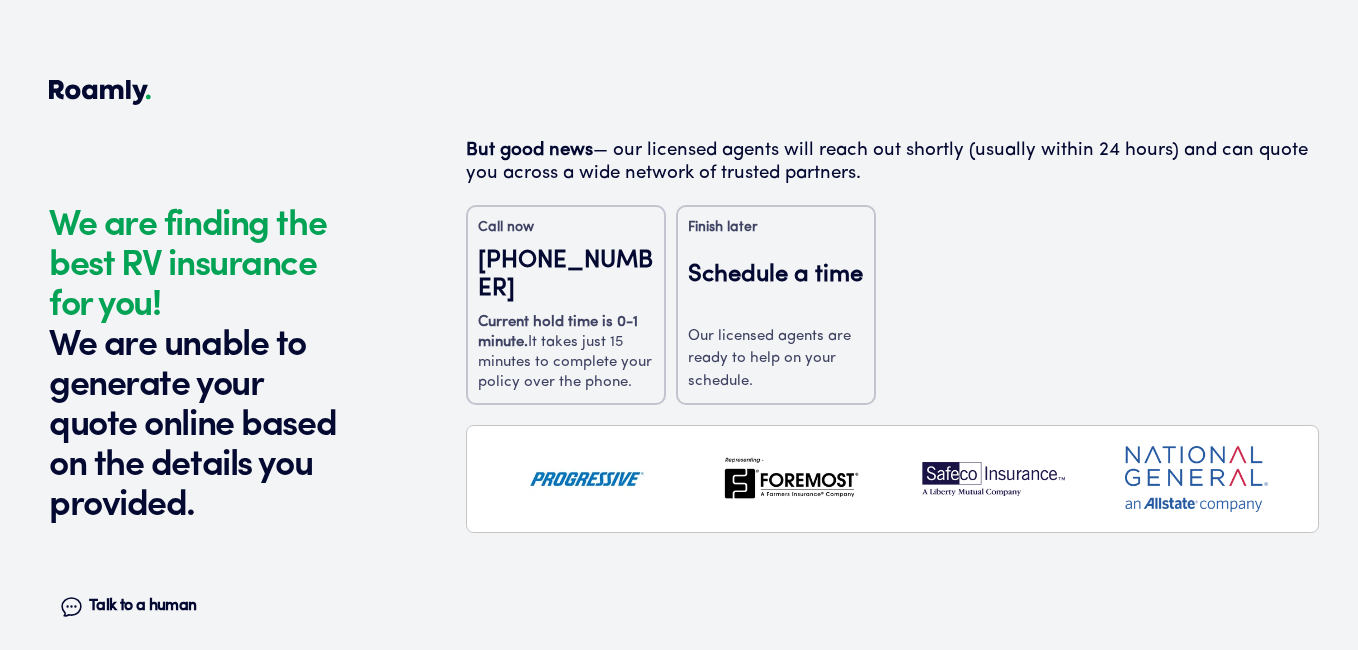 click on "Schedule a time" at bounding box center [776, 288] 